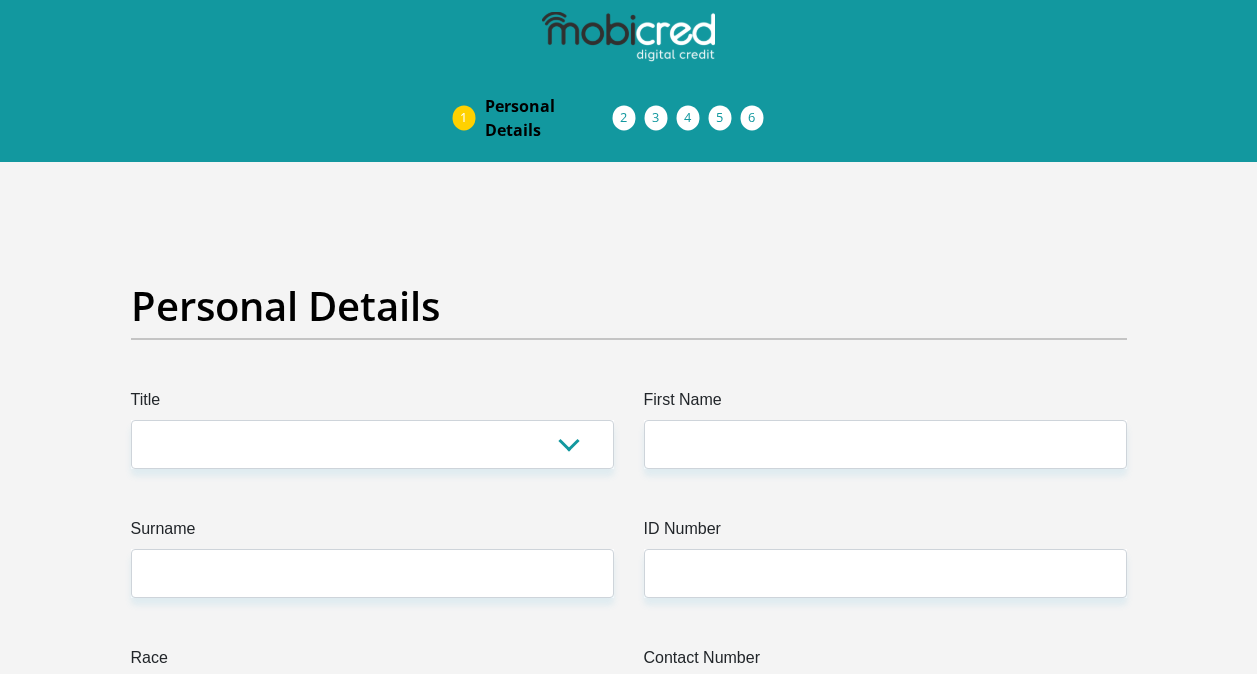 scroll, scrollTop: 0, scrollLeft: 0, axis: both 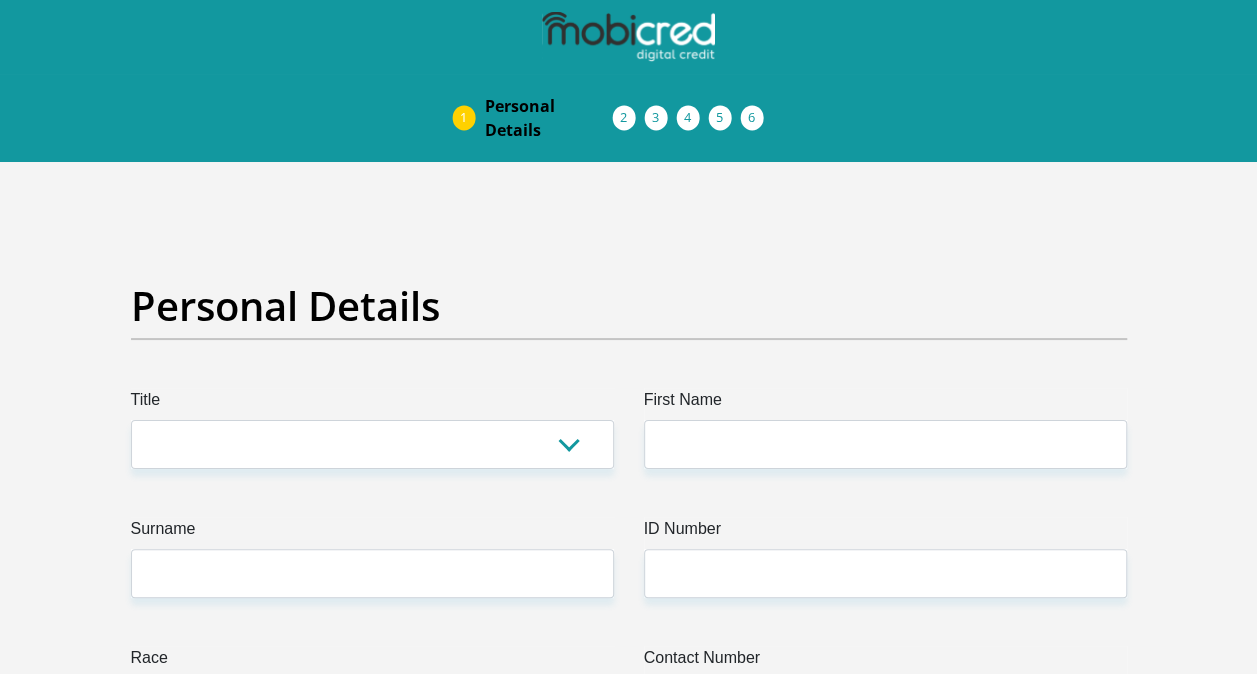 select on "Mrs" 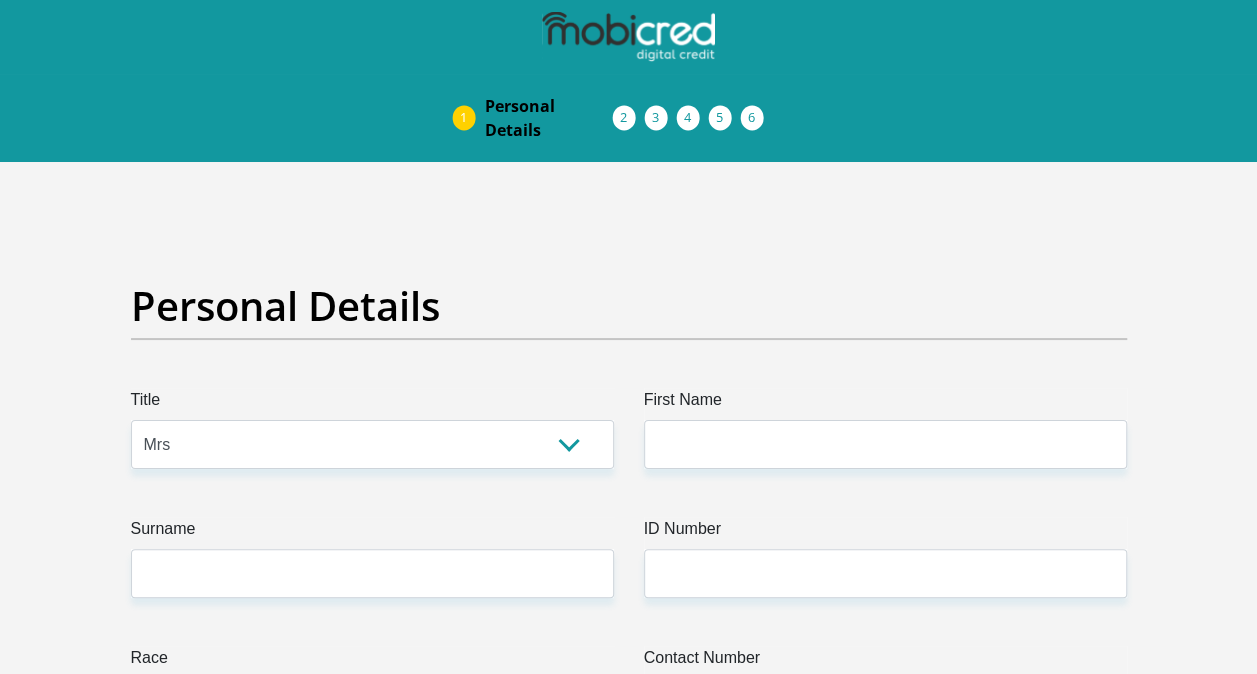 click on "Mr
Ms
Mrs
Dr
[PERSON_NAME]" at bounding box center (372, 444) 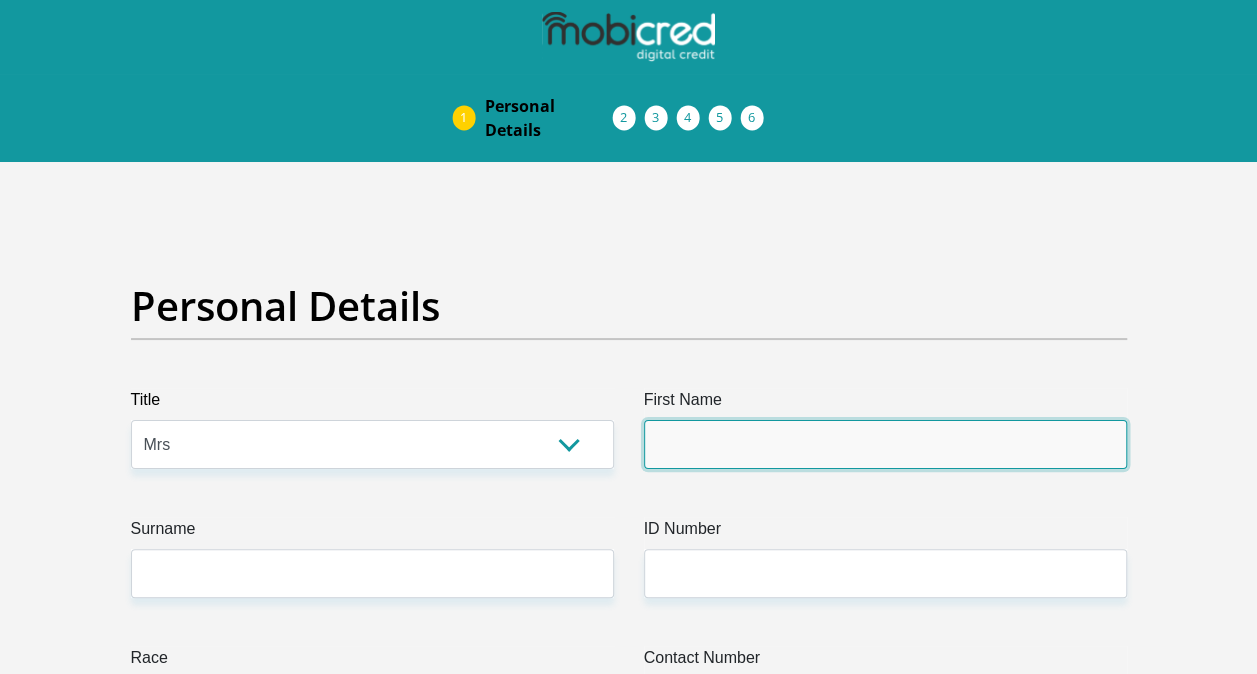 click on "First Name" at bounding box center [885, 444] 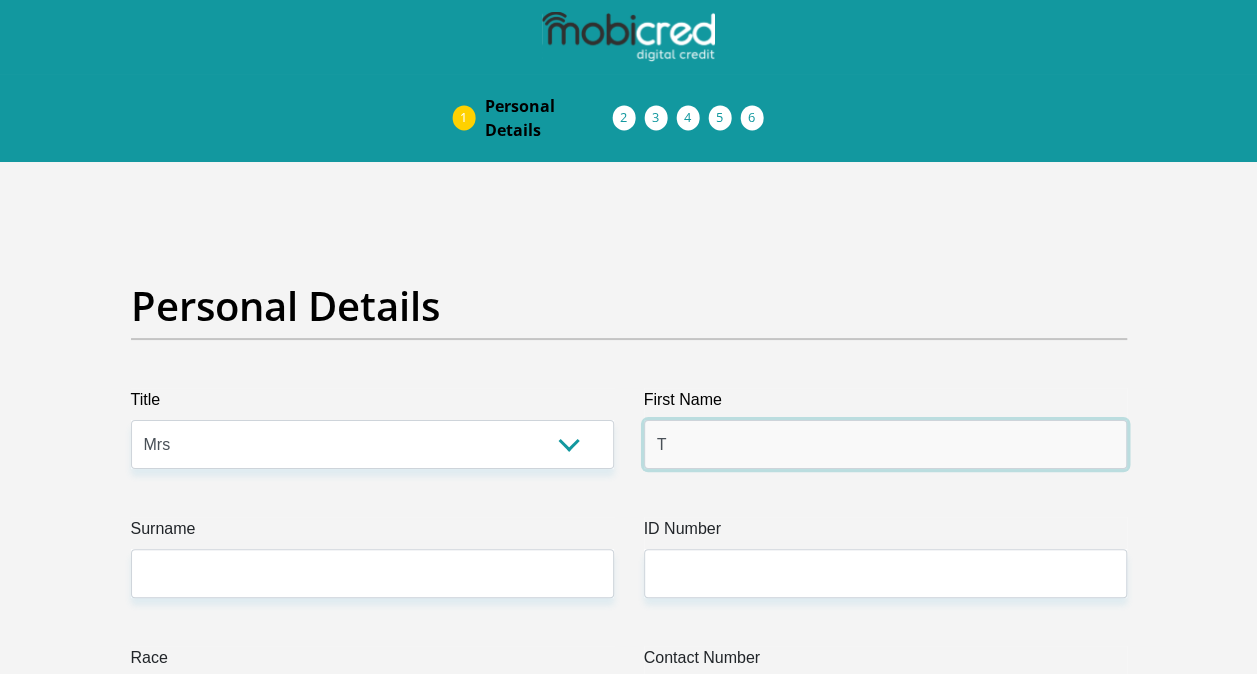 click on "T" at bounding box center [885, 444] 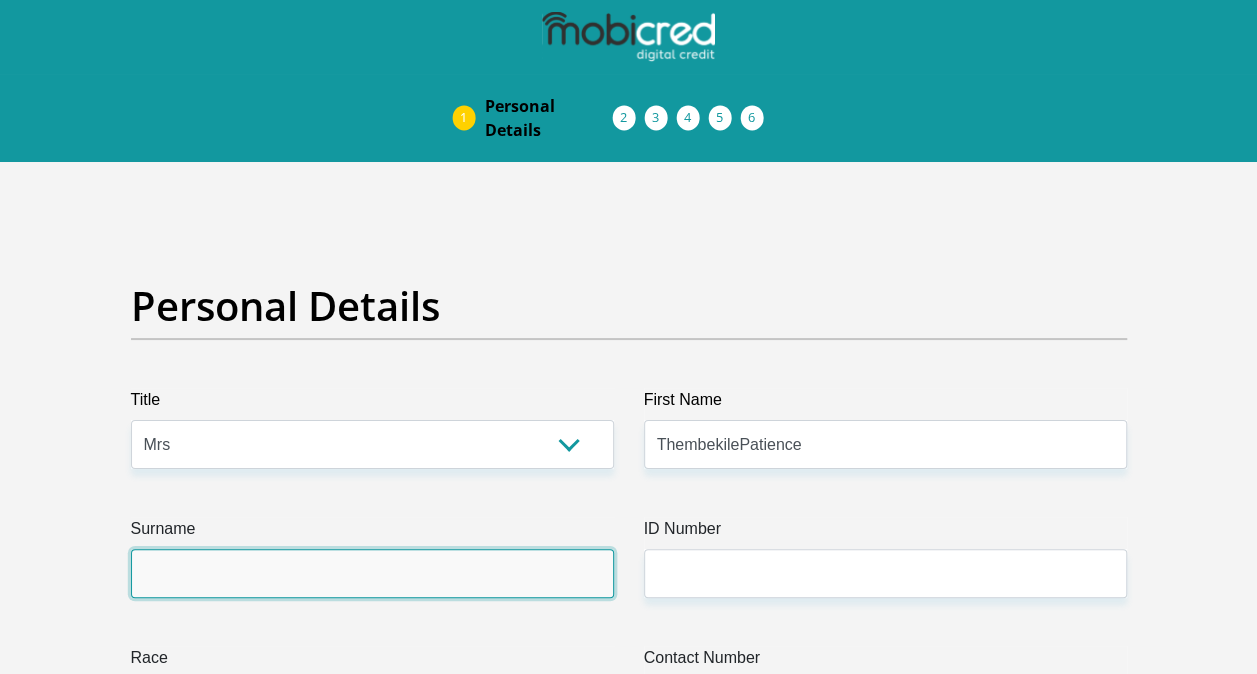 type on "Mashila" 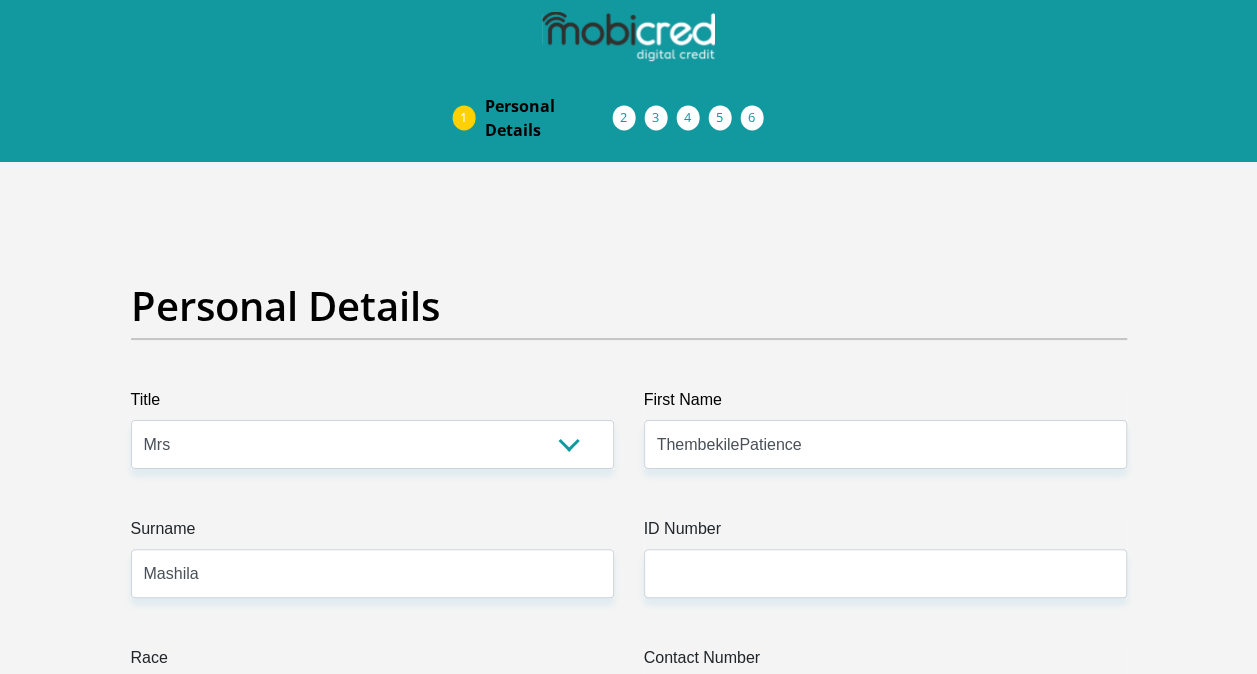 select on "ZAF" 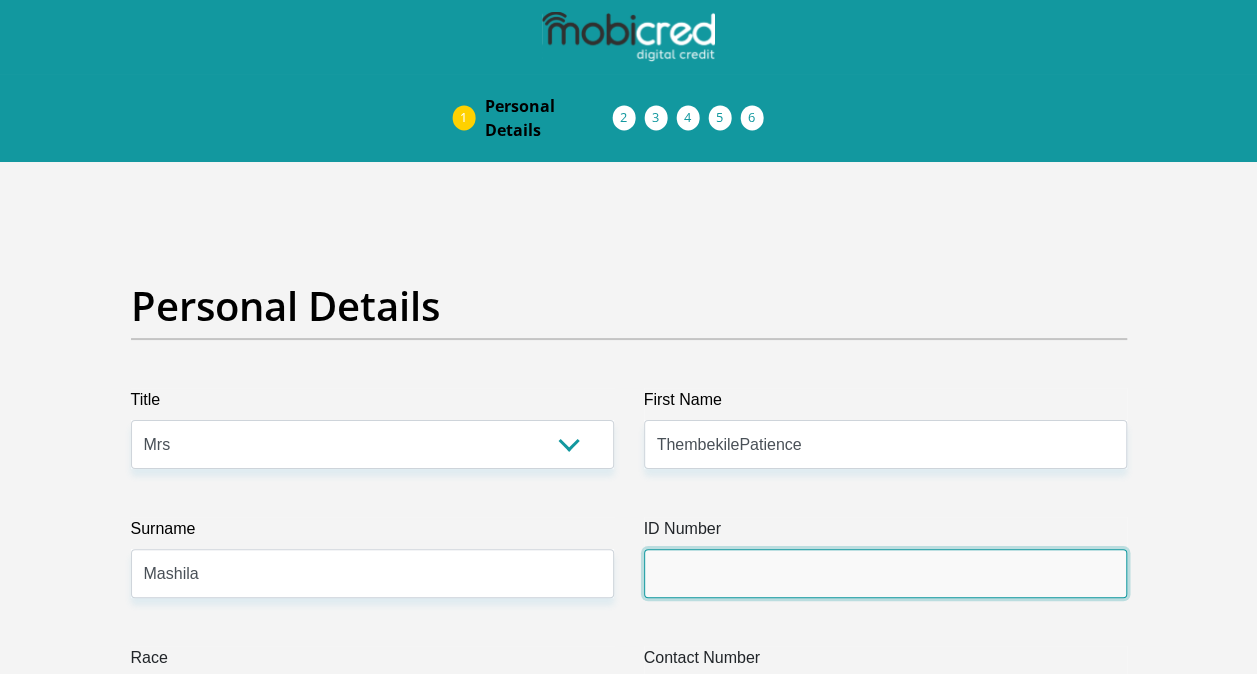 click on "ID Number" at bounding box center [885, 573] 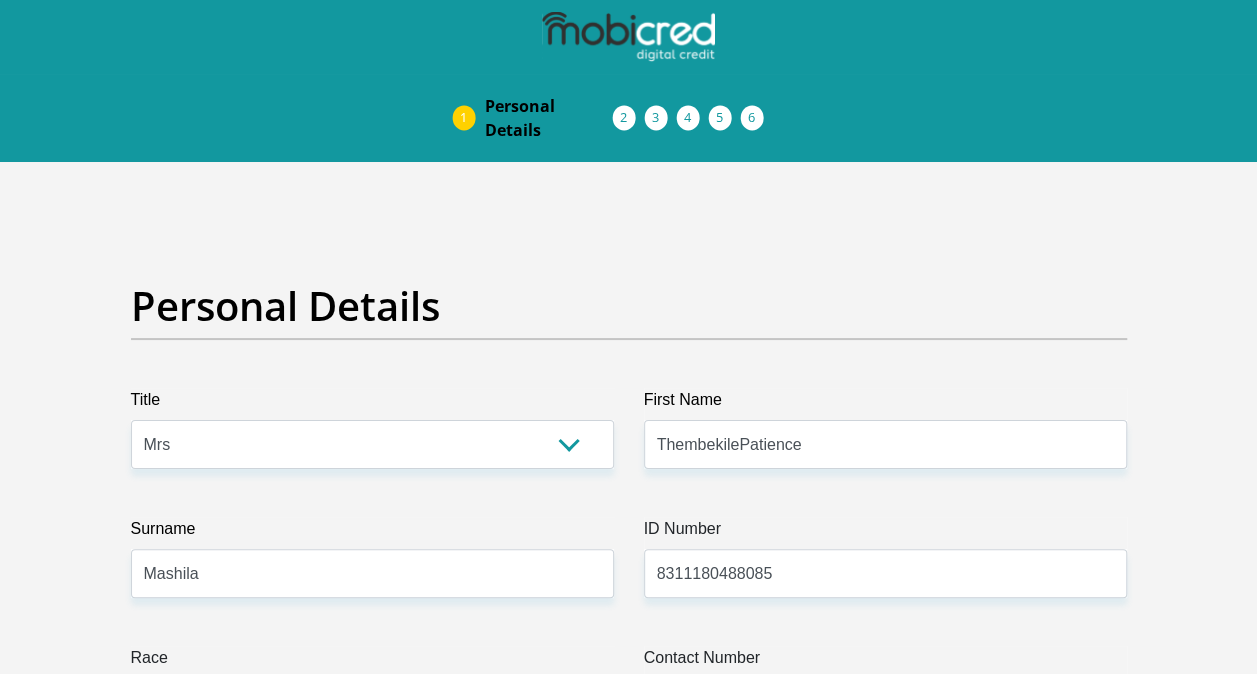 type on "0731879222" 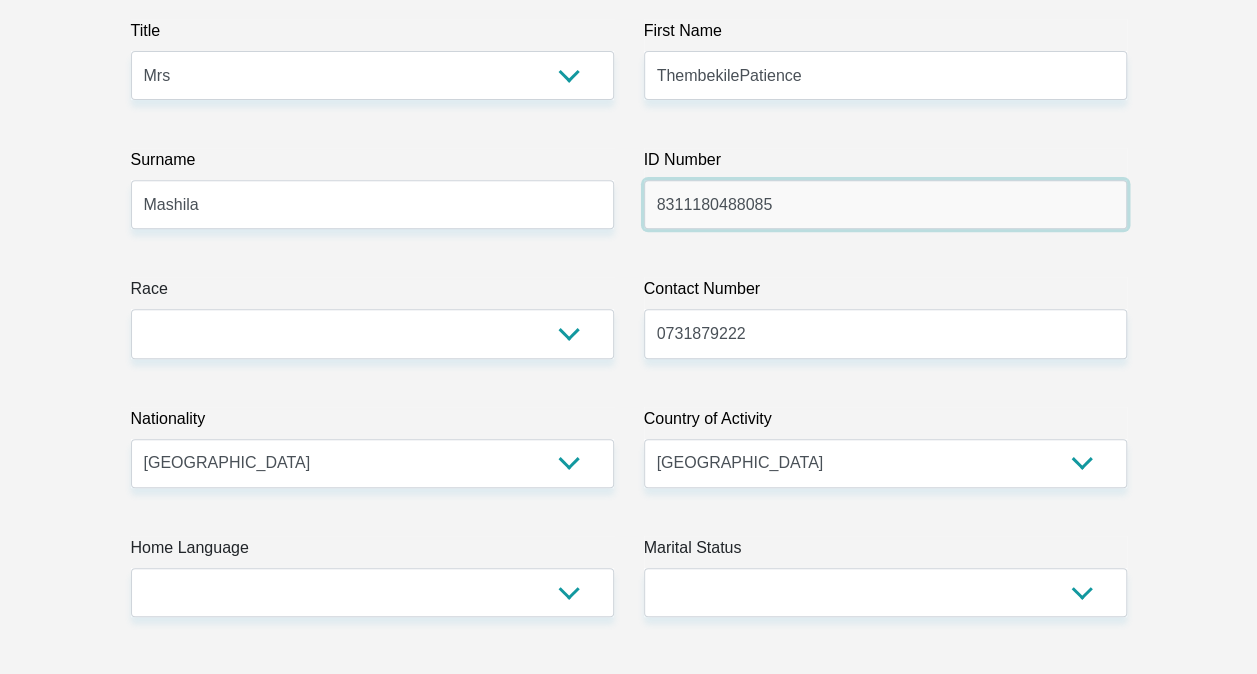 scroll, scrollTop: 400, scrollLeft: 0, axis: vertical 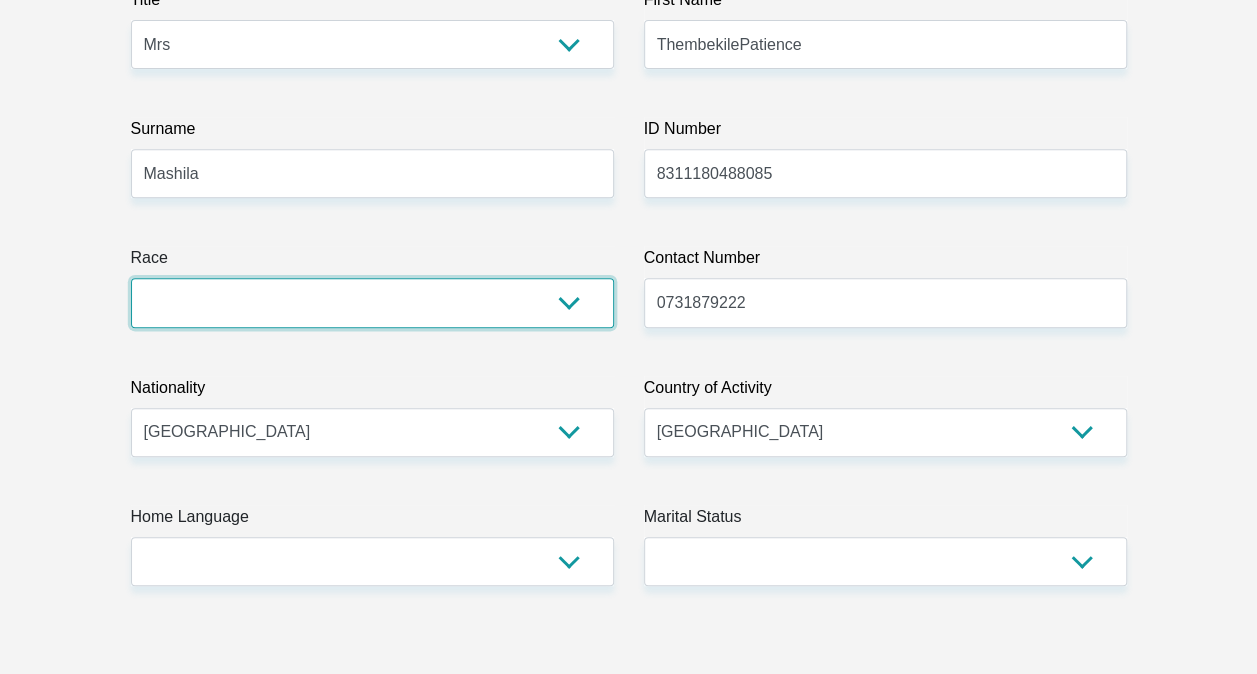 click on "Black
Coloured
Indian
White
Other" at bounding box center [372, 302] 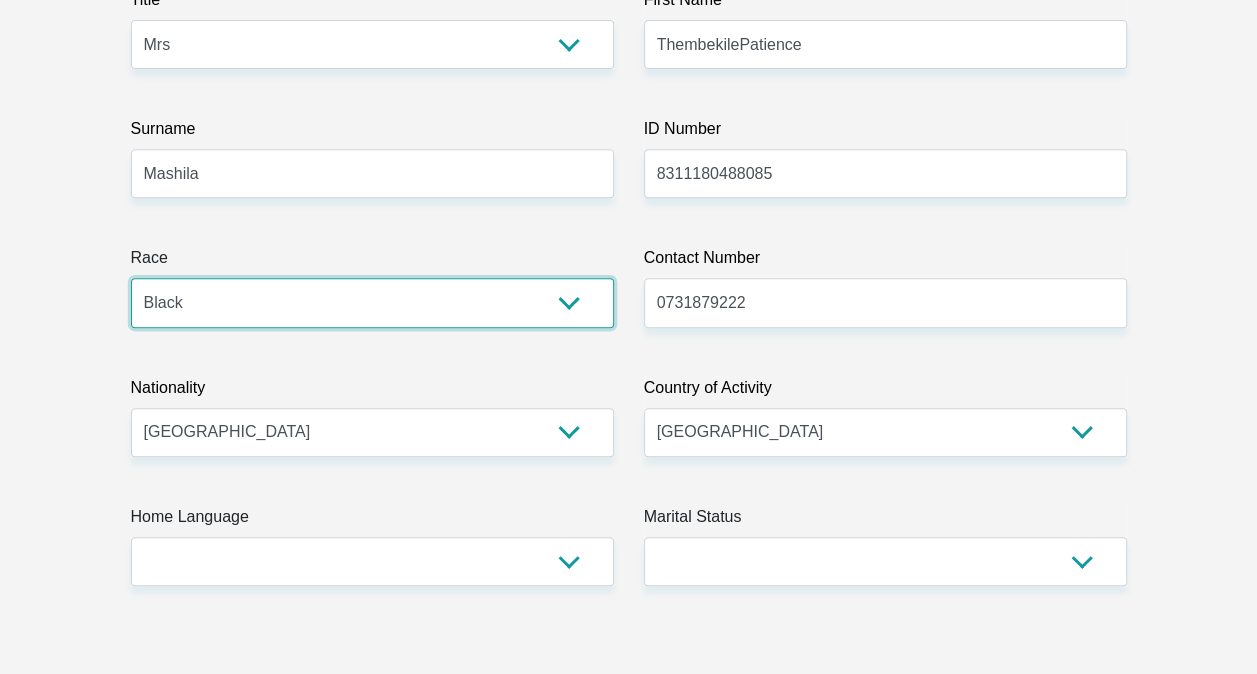 click on "Black
Coloured
Indian
White
Other" at bounding box center [372, 302] 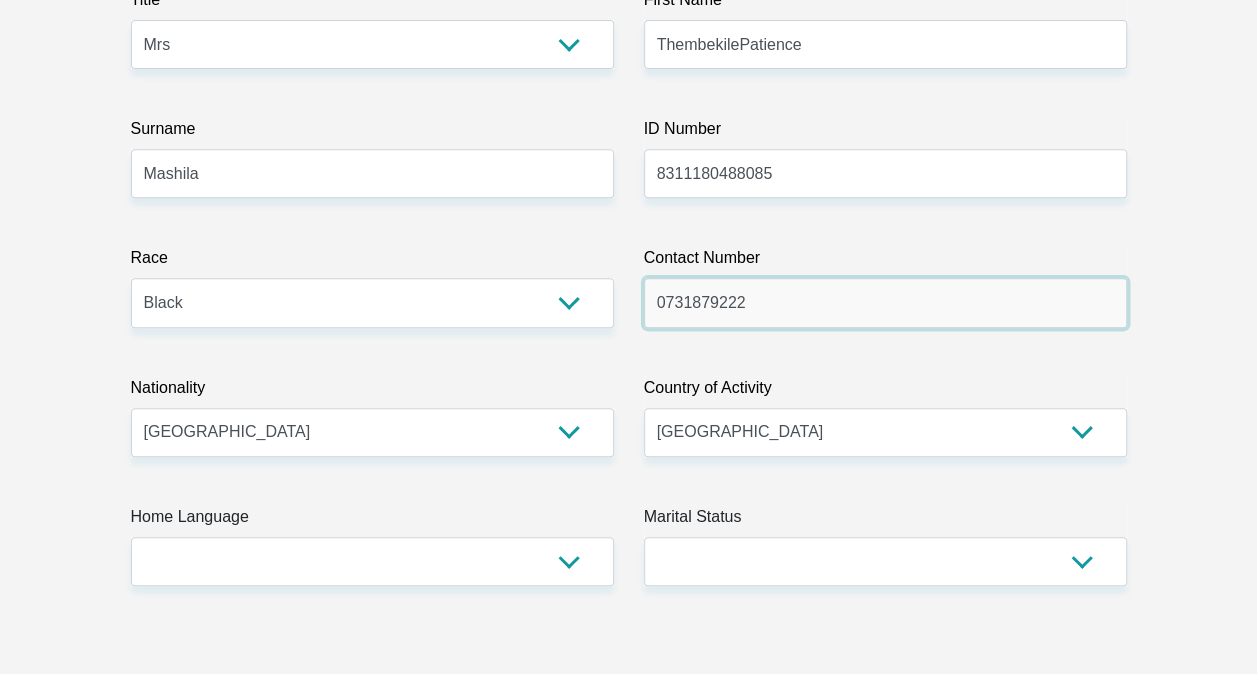 click on "0731879222" at bounding box center [885, 302] 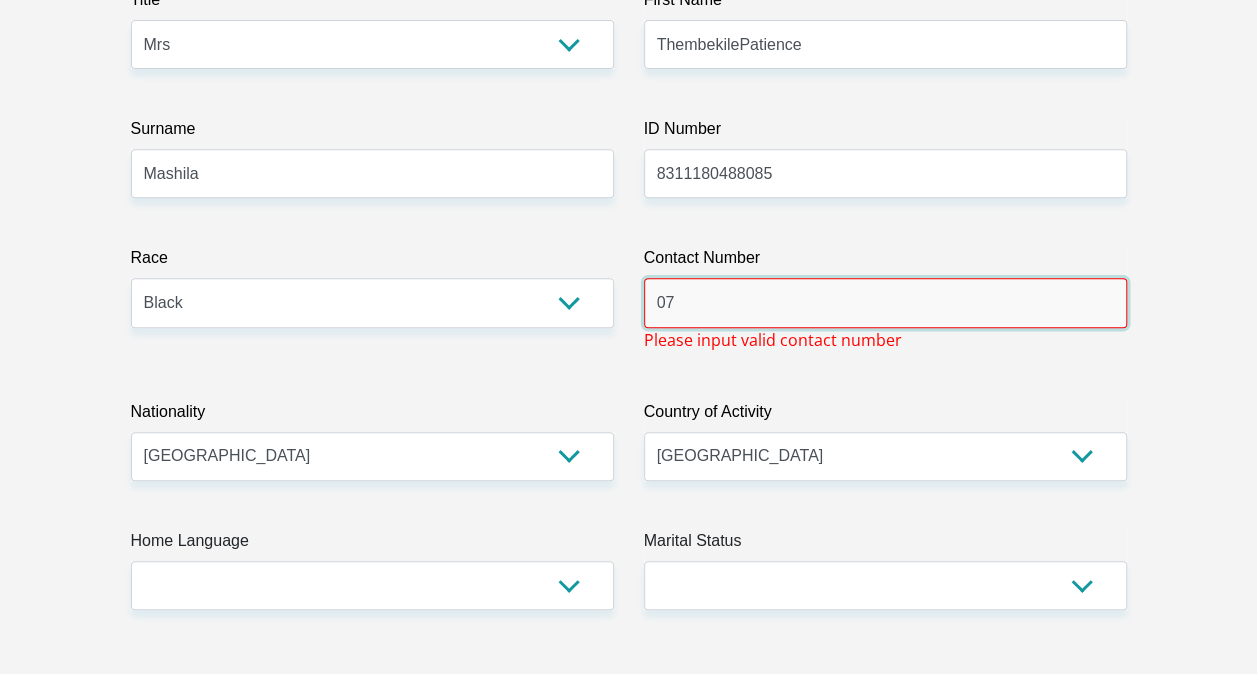 type on "0" 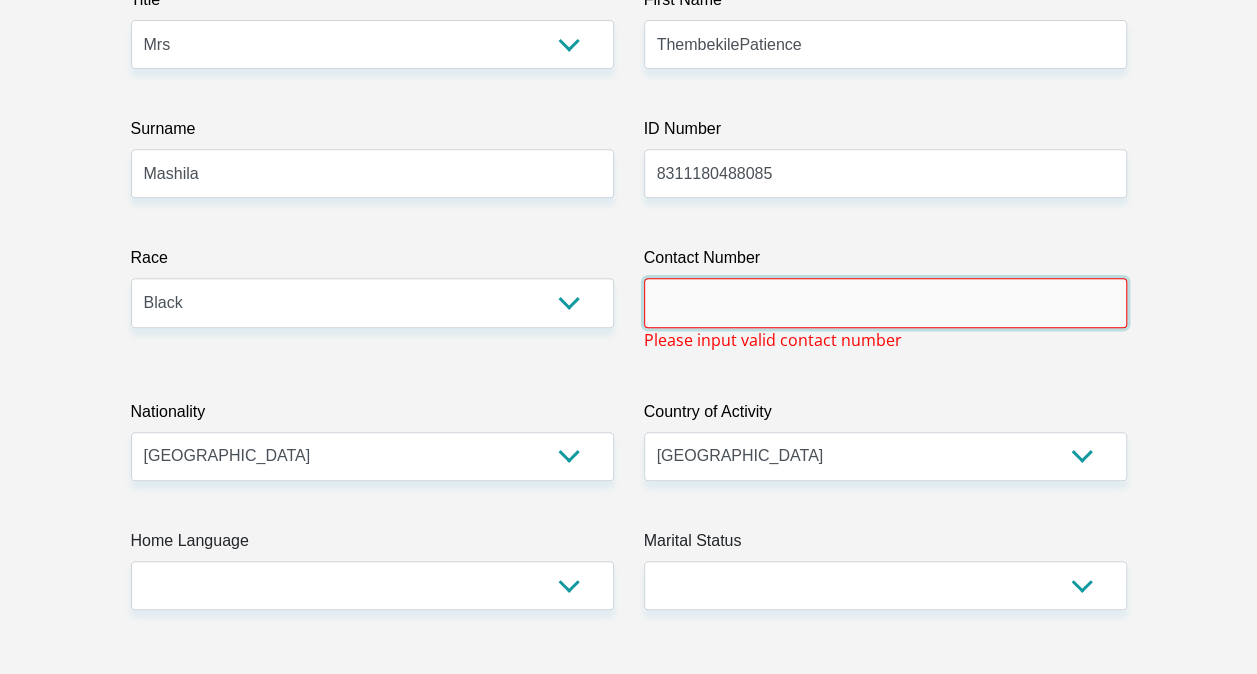 type on "o" 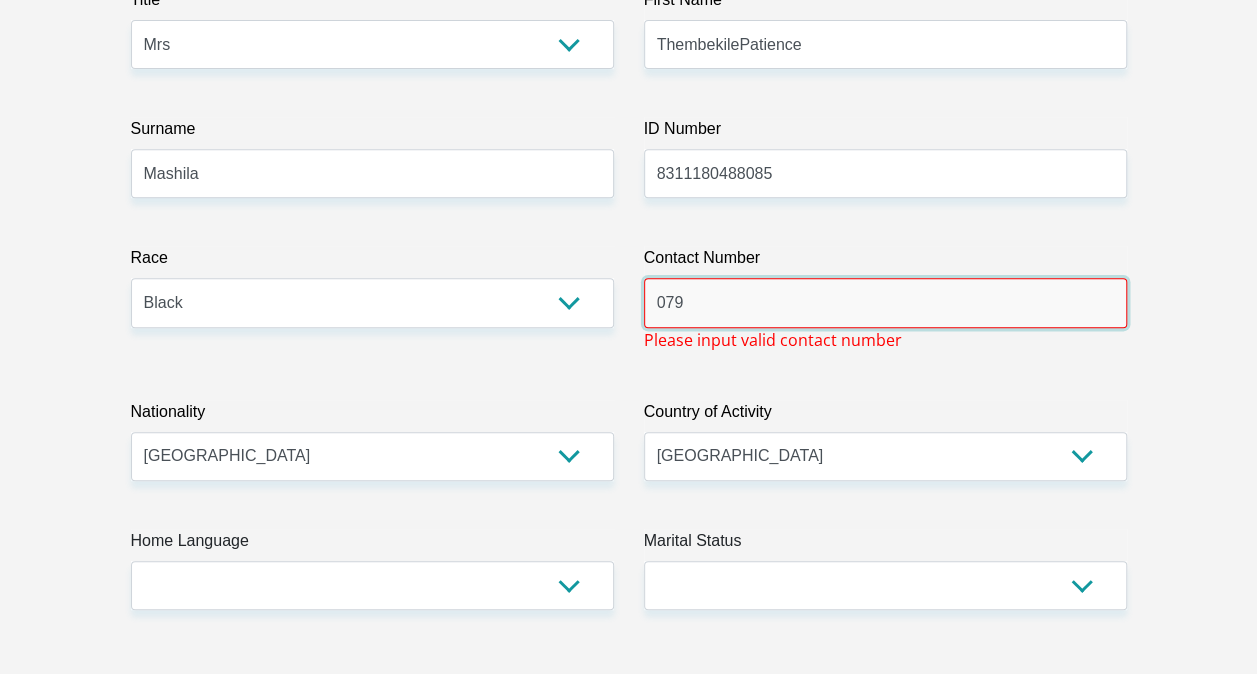 type on "0794753678" 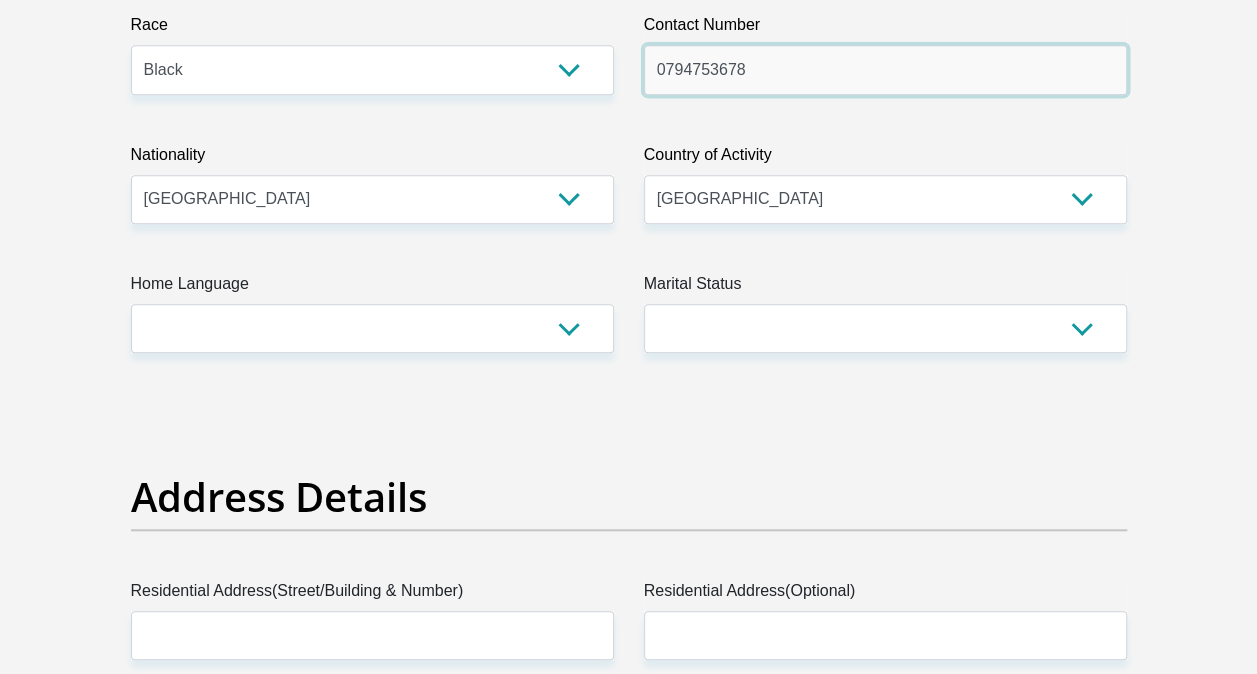 scroll, scrollTop: 700, scrollLeft: 0, axis: vertical 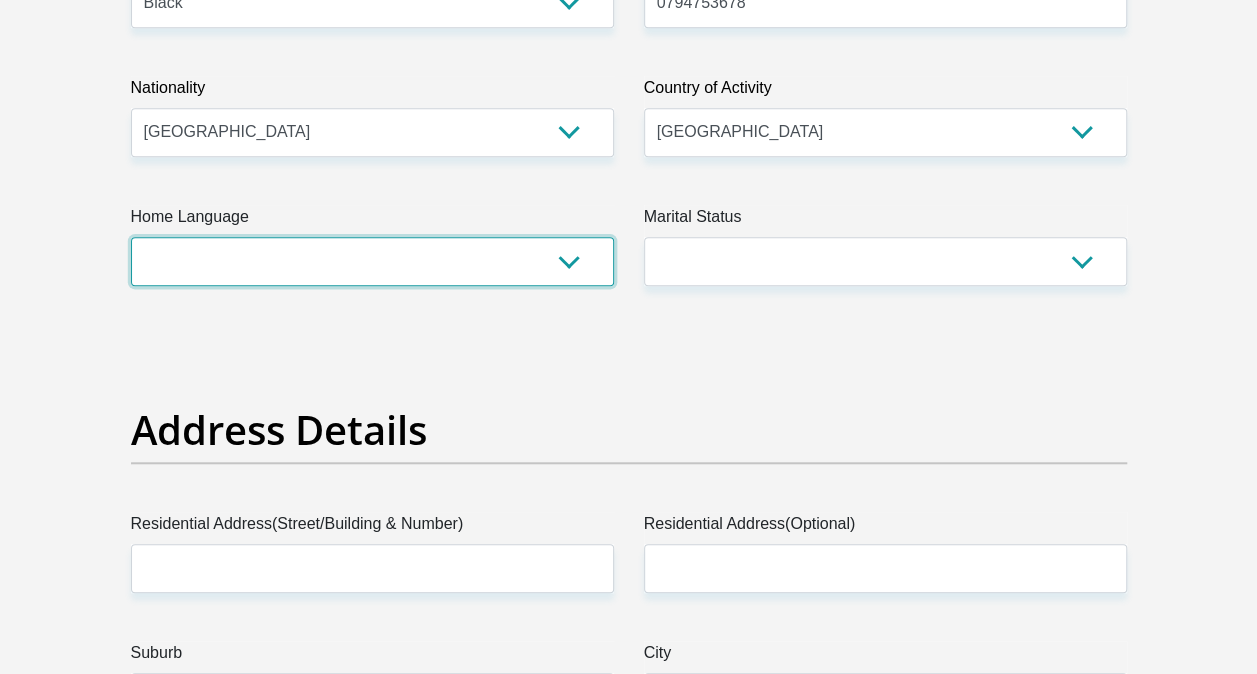 click on "Afrikaans
English
Sepedi
South Ndebele
Southern Sotho
Swati
Tsonga
Tswana
Venda
Xhosa
Zulu
Other" at bounding box center [372, 261] 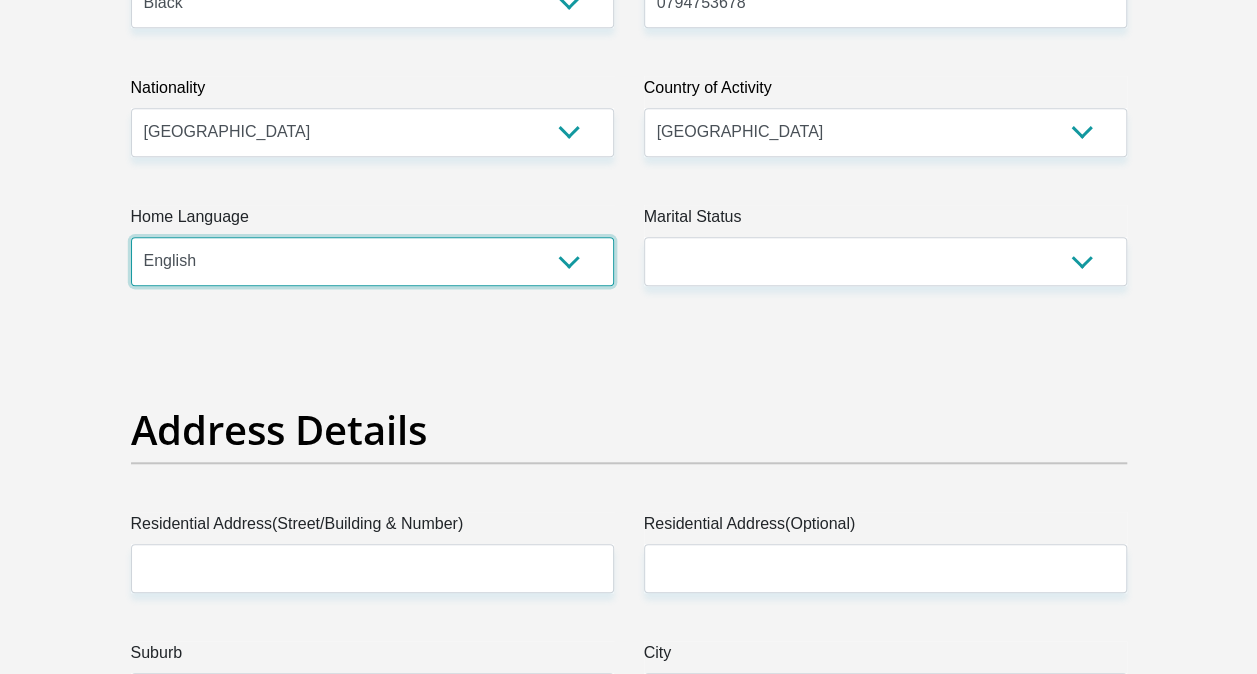 click on "Afrikaans
English
Sepedi
South Ndebele
Southern Sotho
Swati
Tsonga
Tswana
Venda
Xhosa
Zulu
Other" at bounding box center [372, 261] 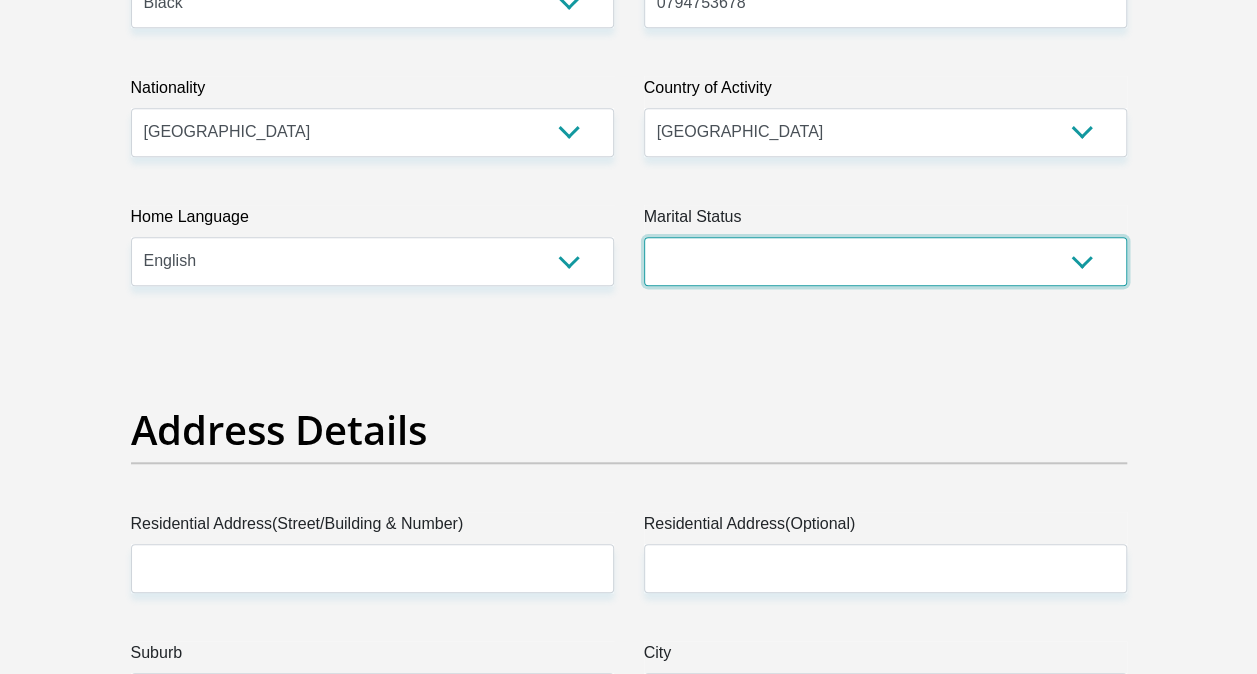 click on "Married ANC
Single
Divorced
Widowed
Married COP or Customary Law" at bounding box center (885, 261) 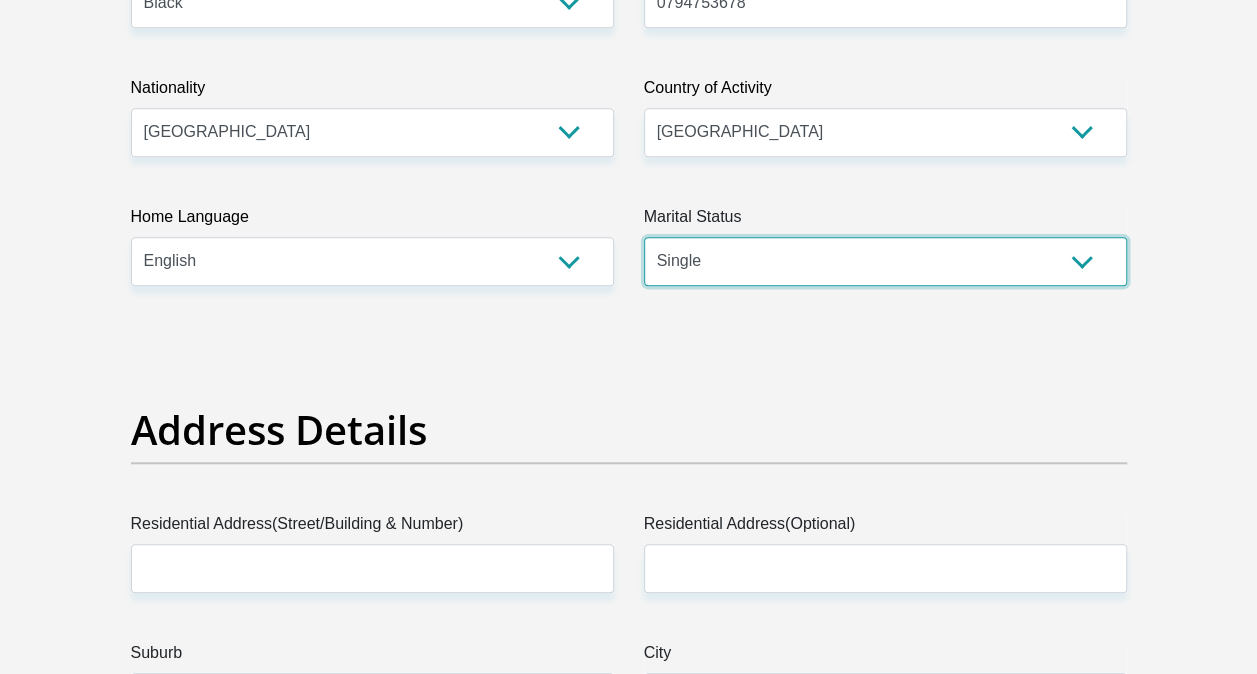 click on "Married ANC
Single
Divorced
Widowed
Married COP or Customary Law" at bounding box center [885, 261] 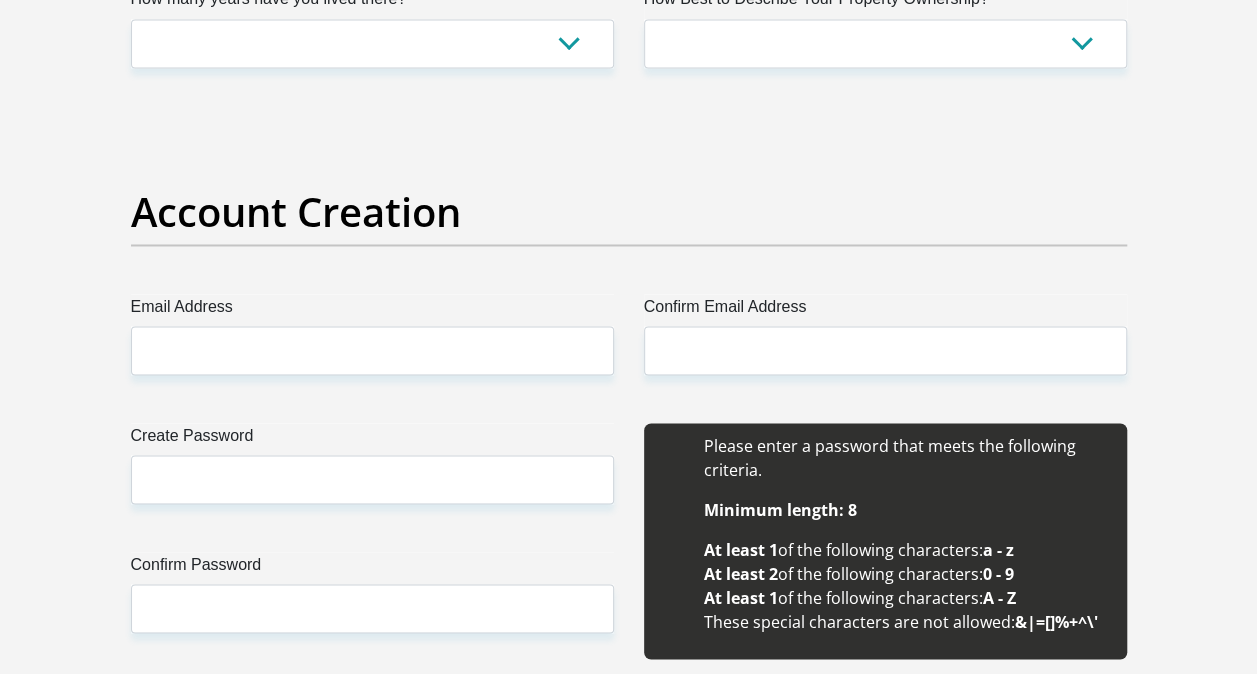 scroll, scrollTop: 1600, scrollLeft: 0, axis: vertical 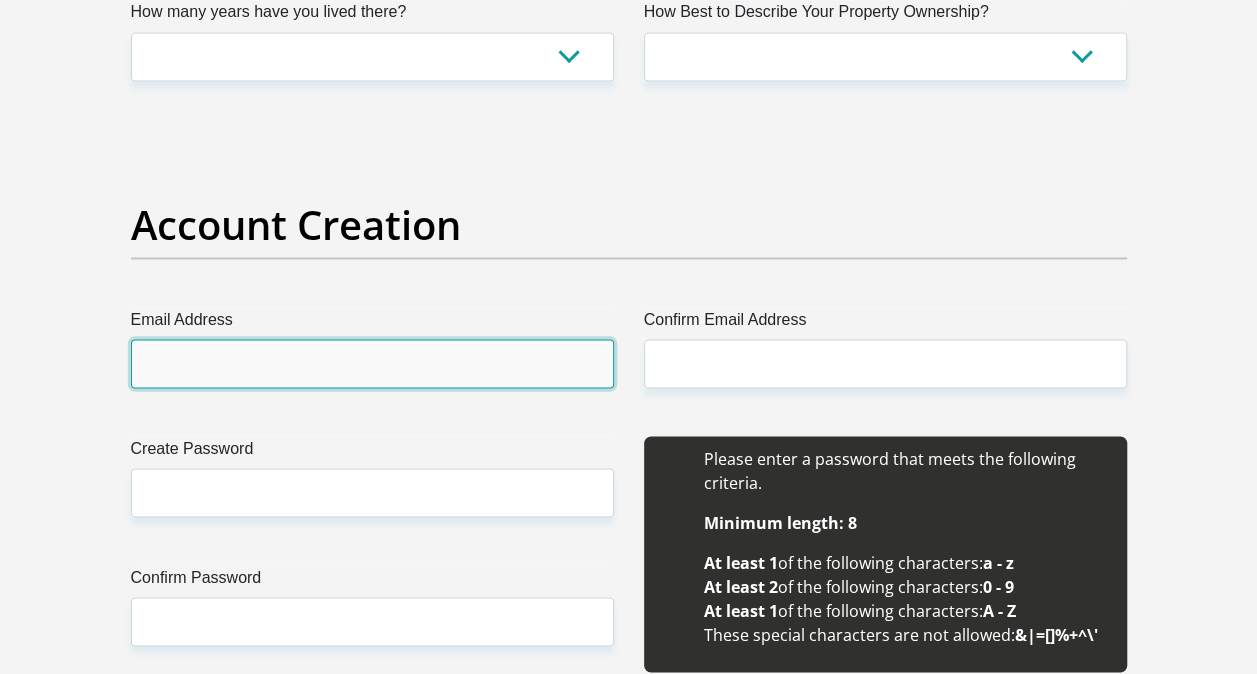 drag, startPoint x: 362, startPoint y: 372, endPoint x: 662, endPoint y: 325, distance: 303.65936 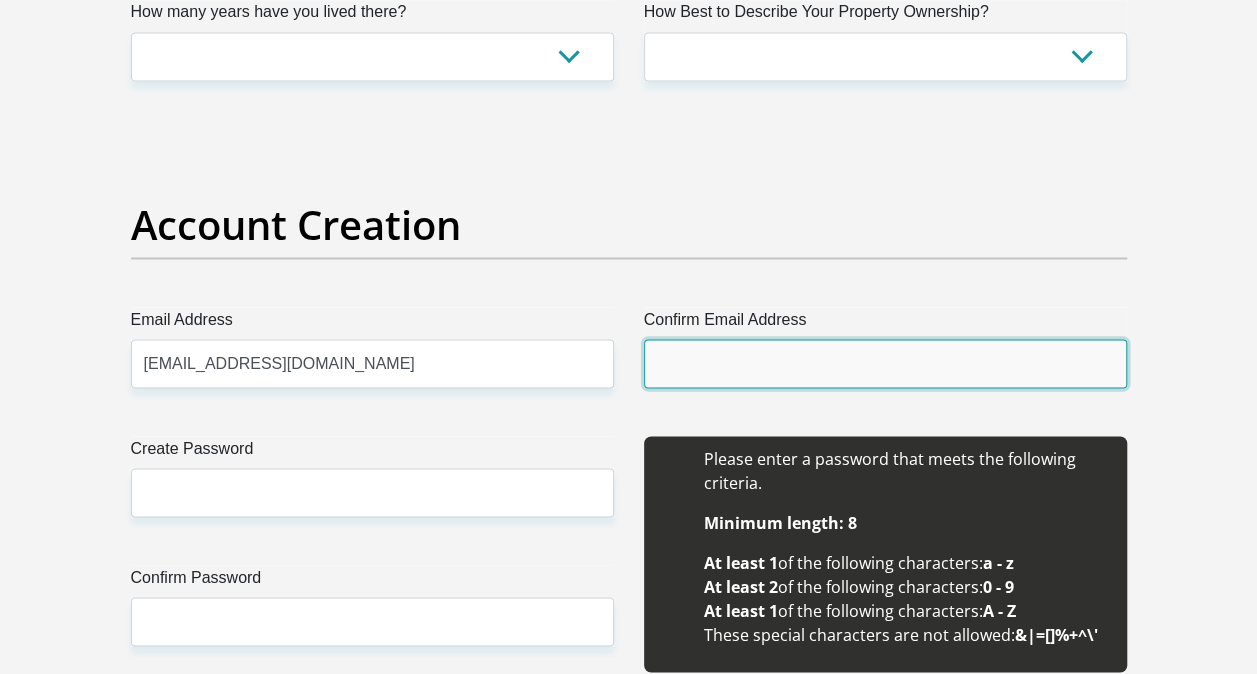 type on "[EMAIL_ADDRESS][DOMAIN_NAME]" 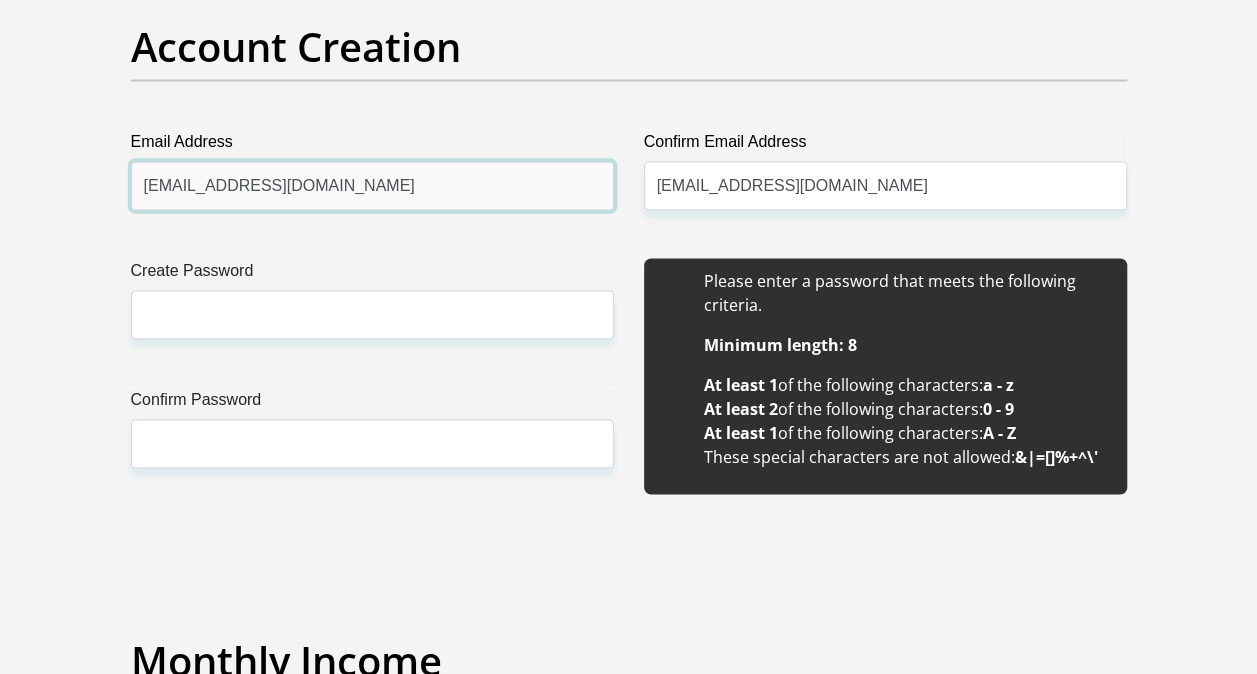 scroll, scrollTop: 1800, scrollLeft: 0, axis: vertical 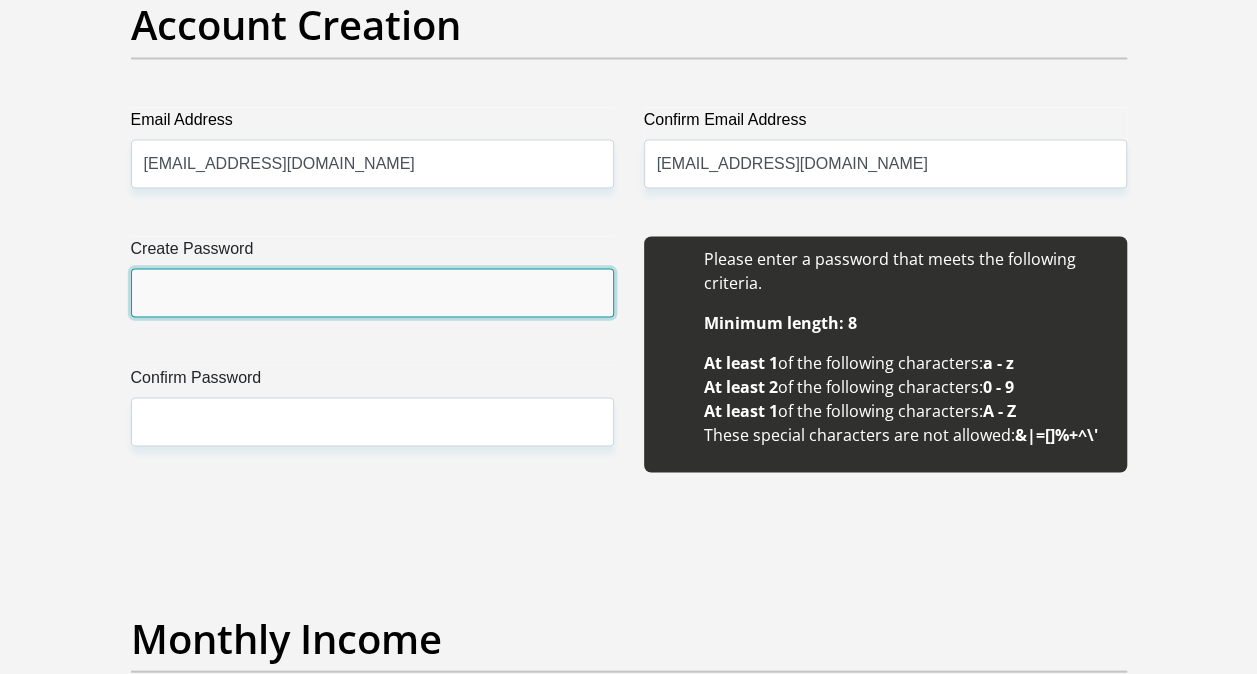 click on "Create Password
Please input valid password
Confirm Password" at bounding box center [372, 365] 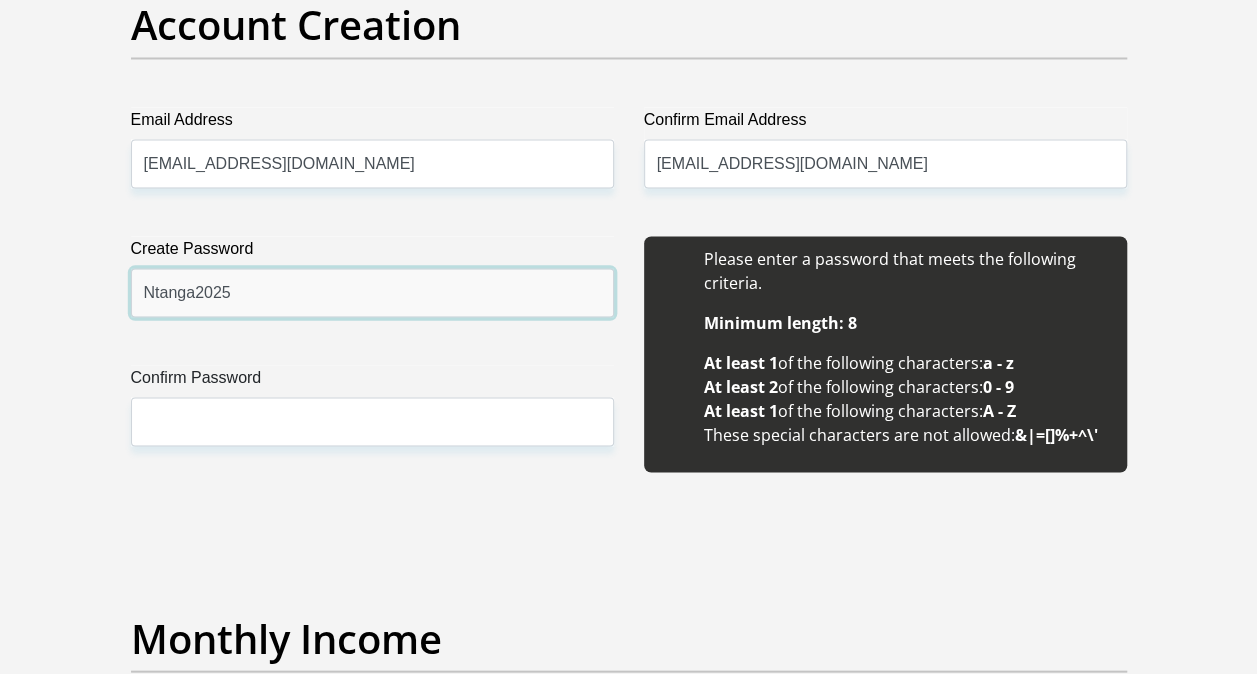 type on "Ntanga2025" 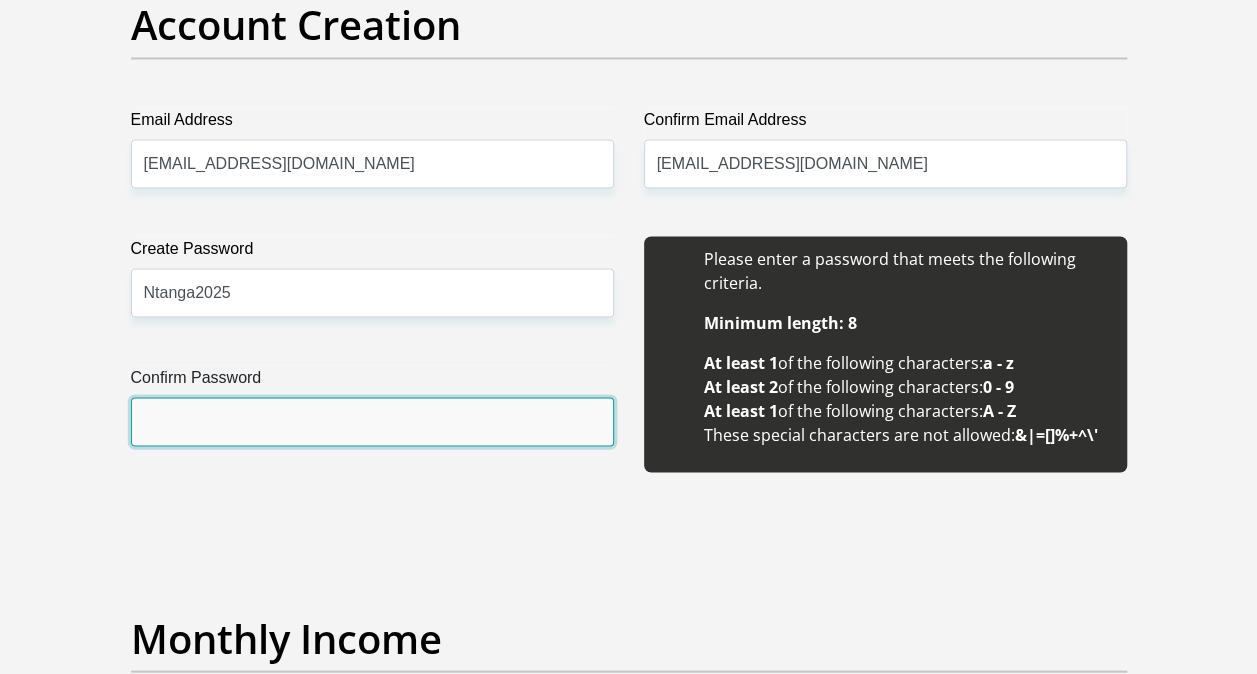 click on "Confirm Password" at bounding box center (372, 421) 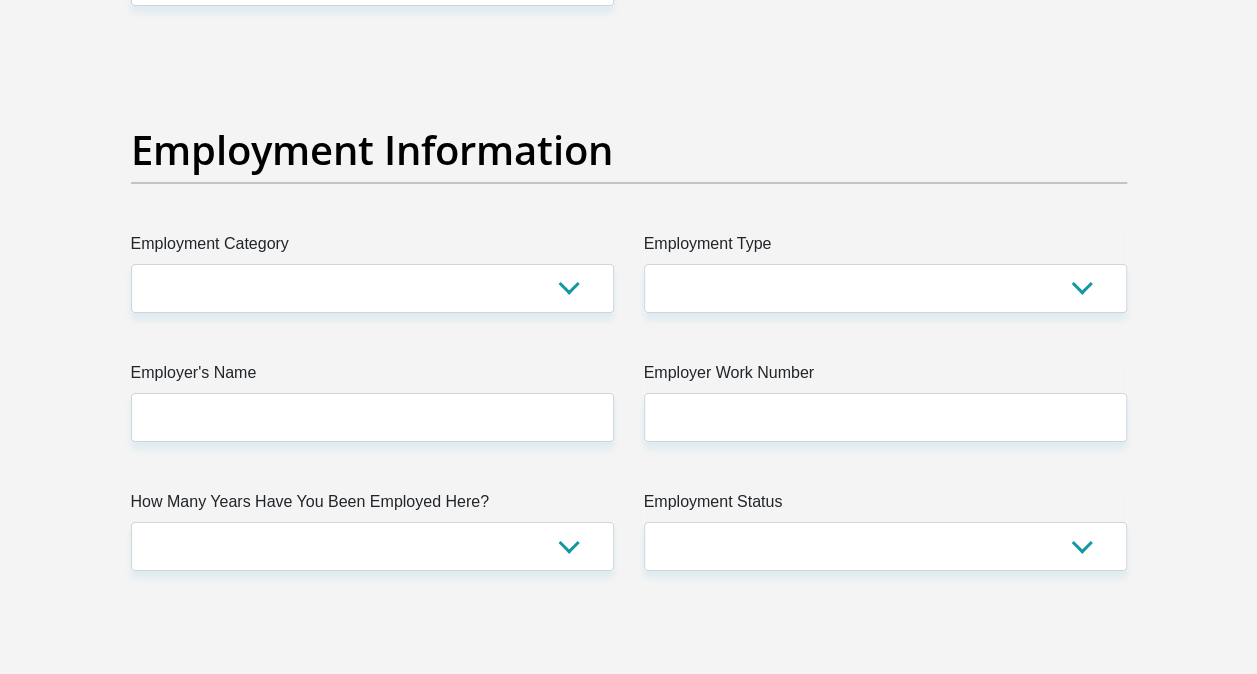 scroll, scrollTop: 3600, scrollLeft: 0, axis: vertical 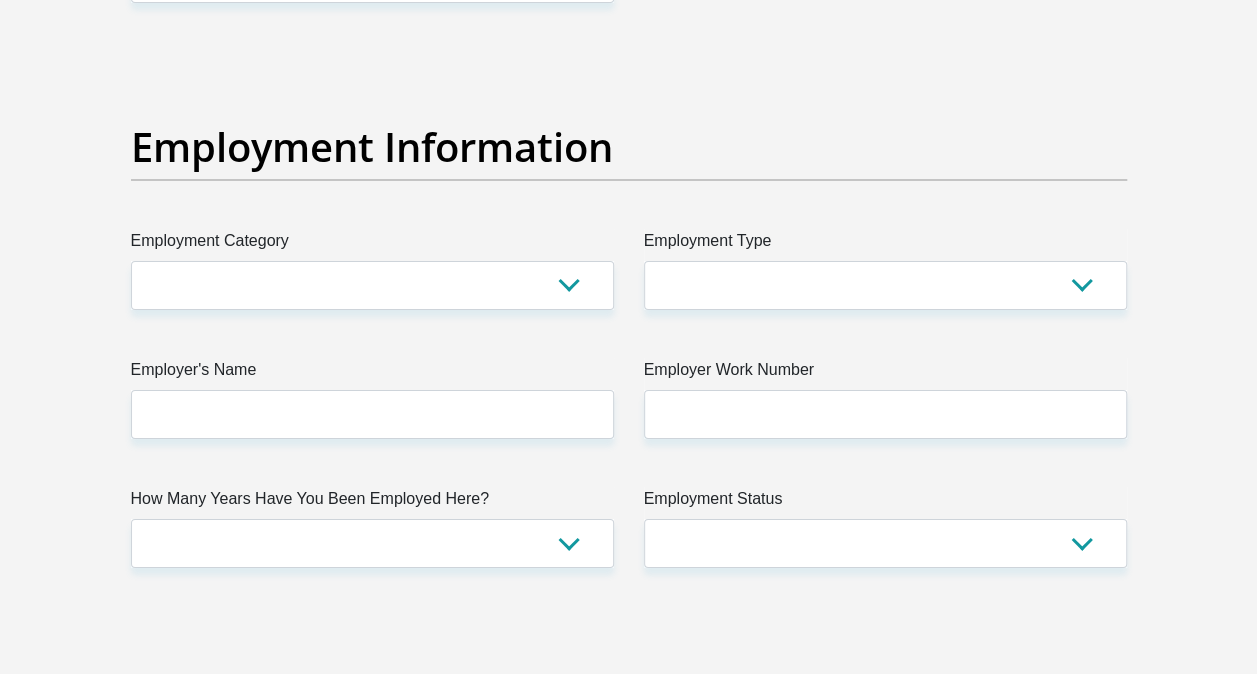 type on "Ntanga2025" 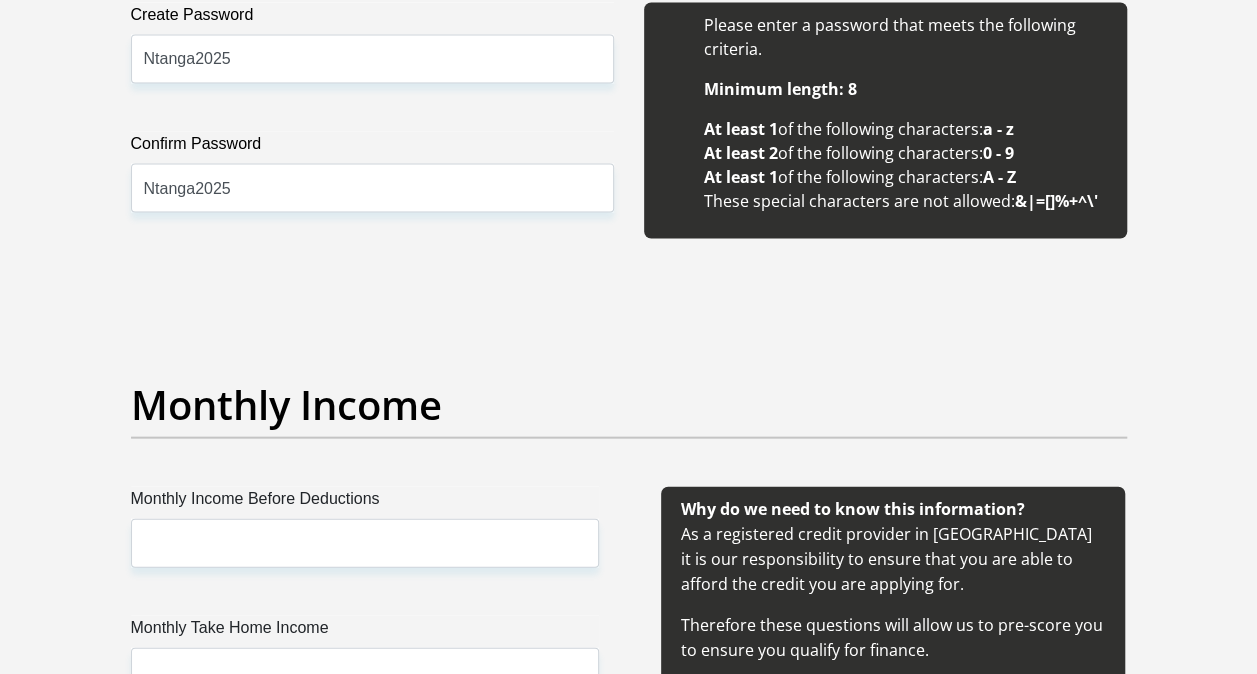 scroll, scrollTop: 2368, scrollLeft: 0, axis: vertical 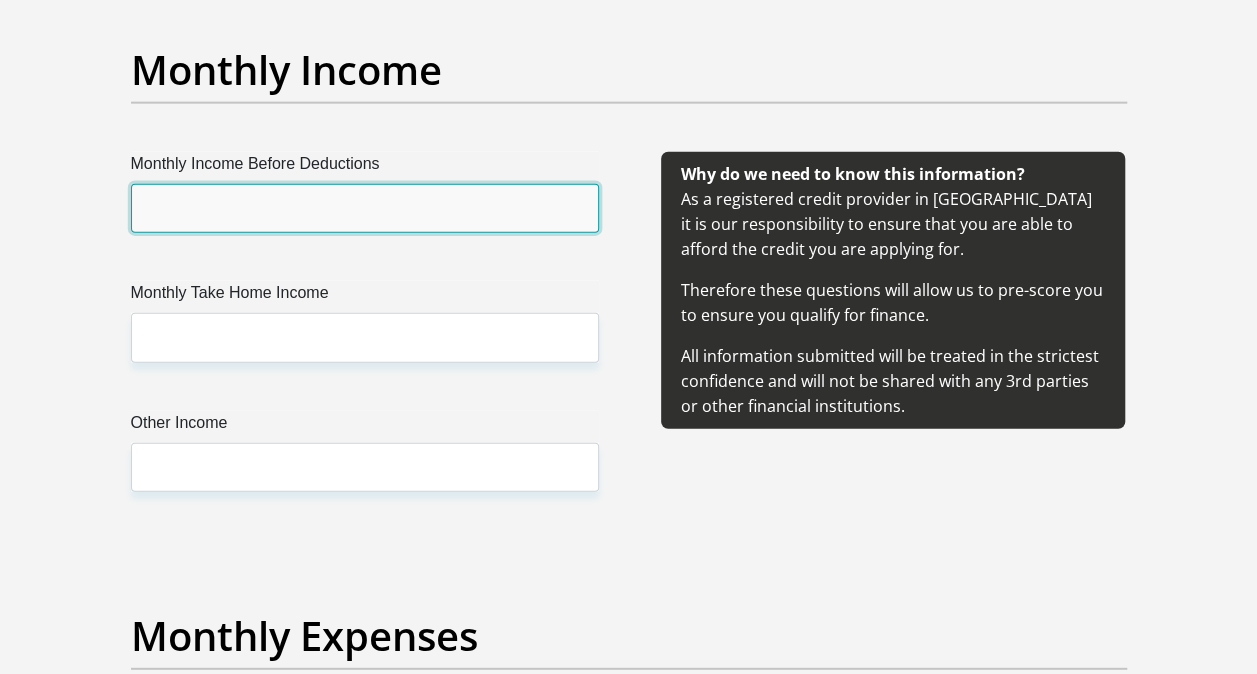 click on "Monthly Income Before Deductions" at bounding box center (365, 208) 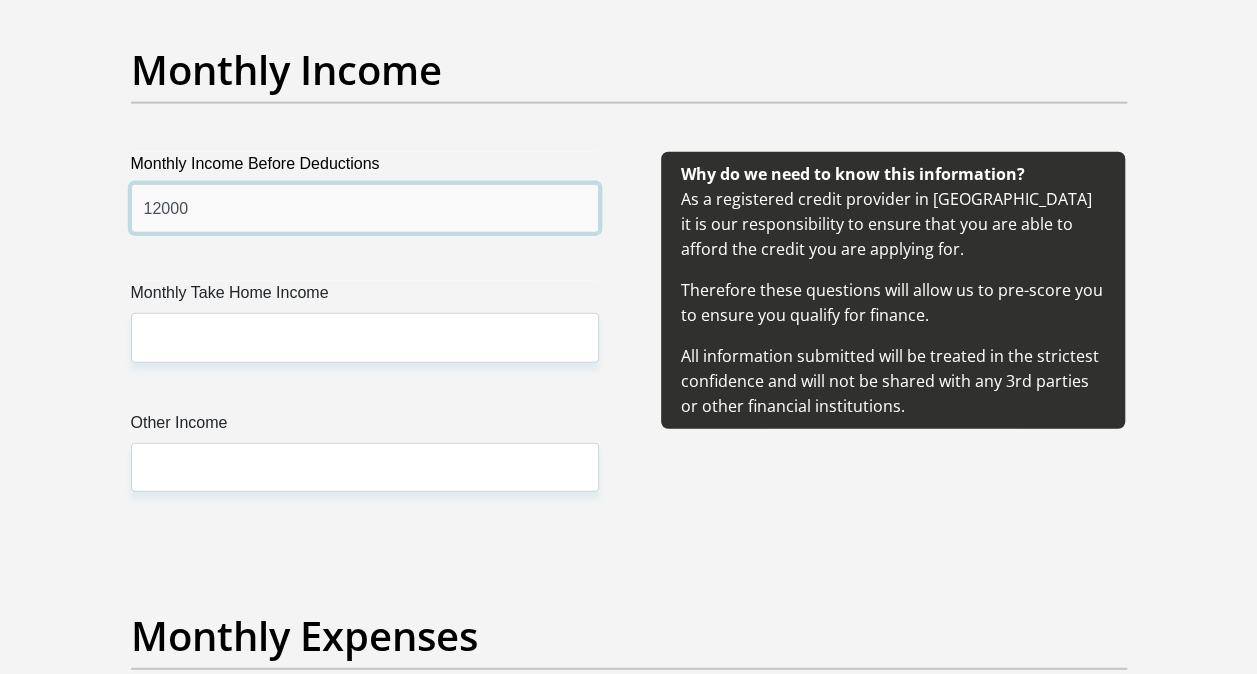 type on "12000" 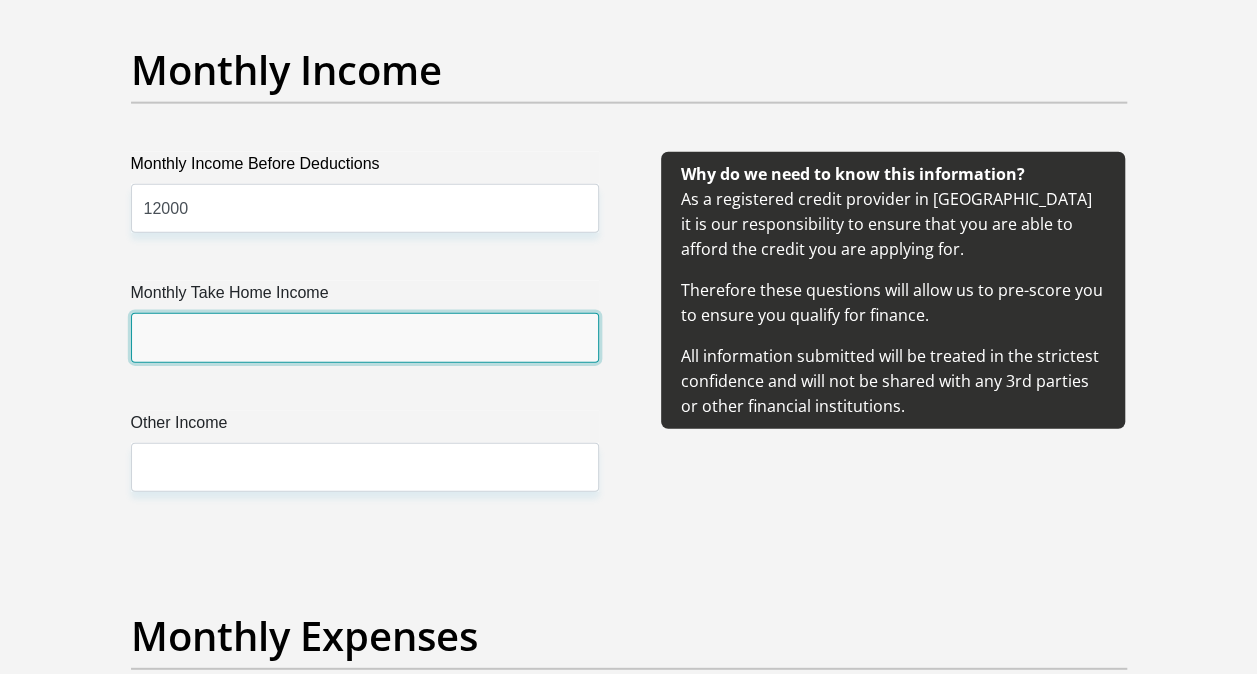 click on "Monthly Take Home Income" at bounding box center [365, 337] 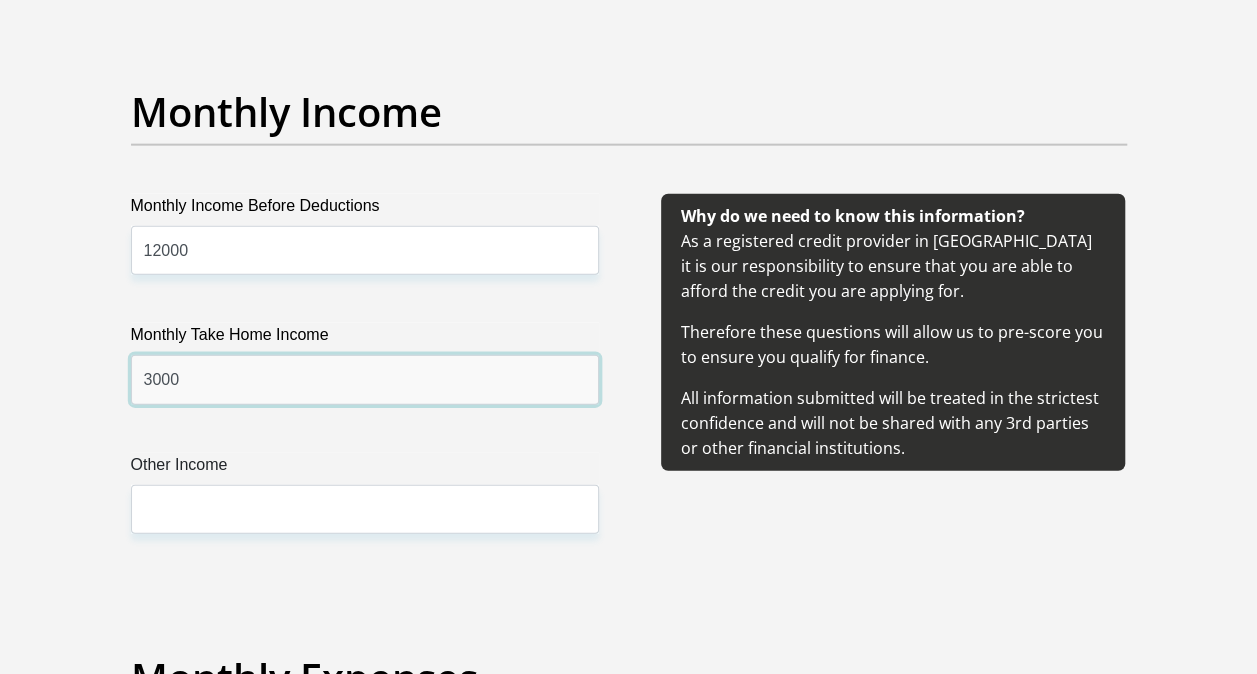 scroll, scrollTop: 2368, scrollLeft: 0, axis: vertical 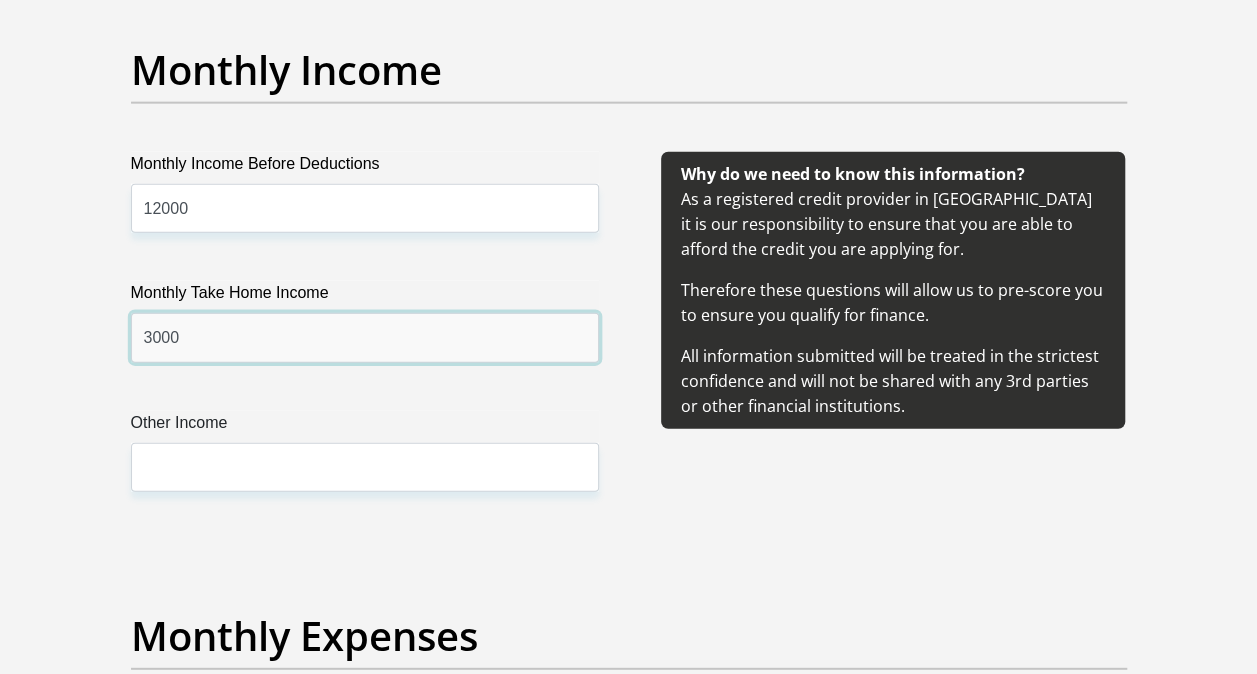 type on "3000" 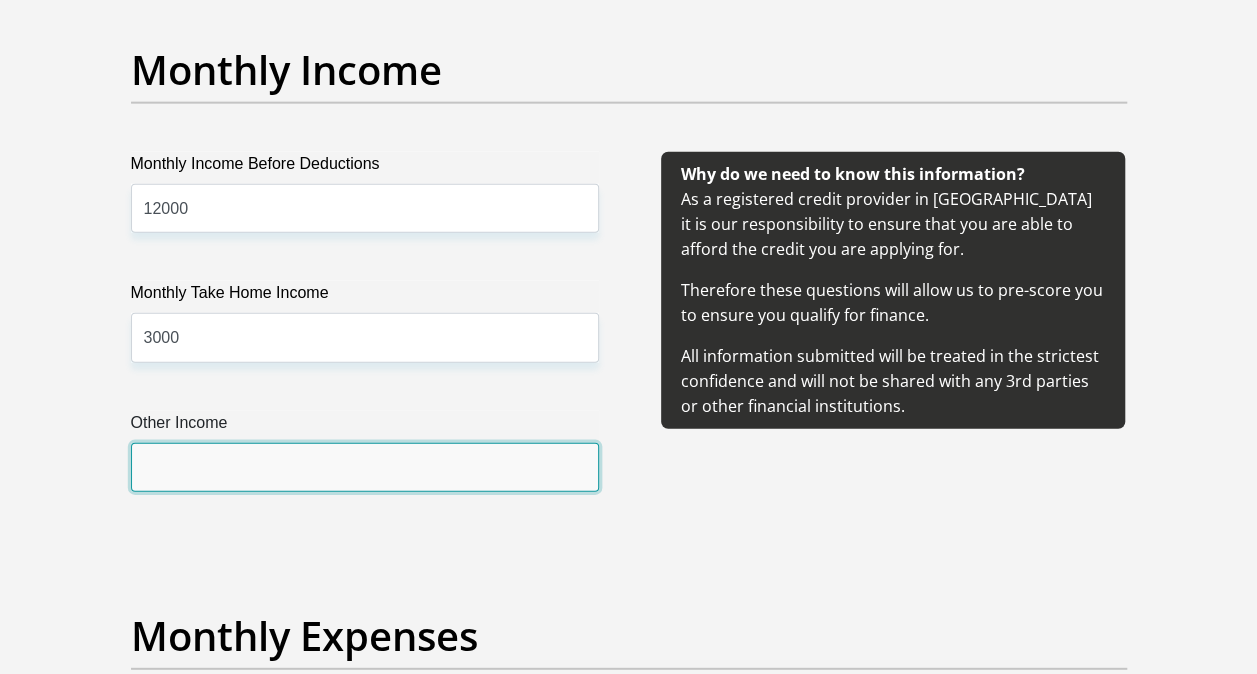 drag, startPoint x: 287, startPoint y: 472, endPoint x: 306, endPoint y: 465, distance: 20.248457 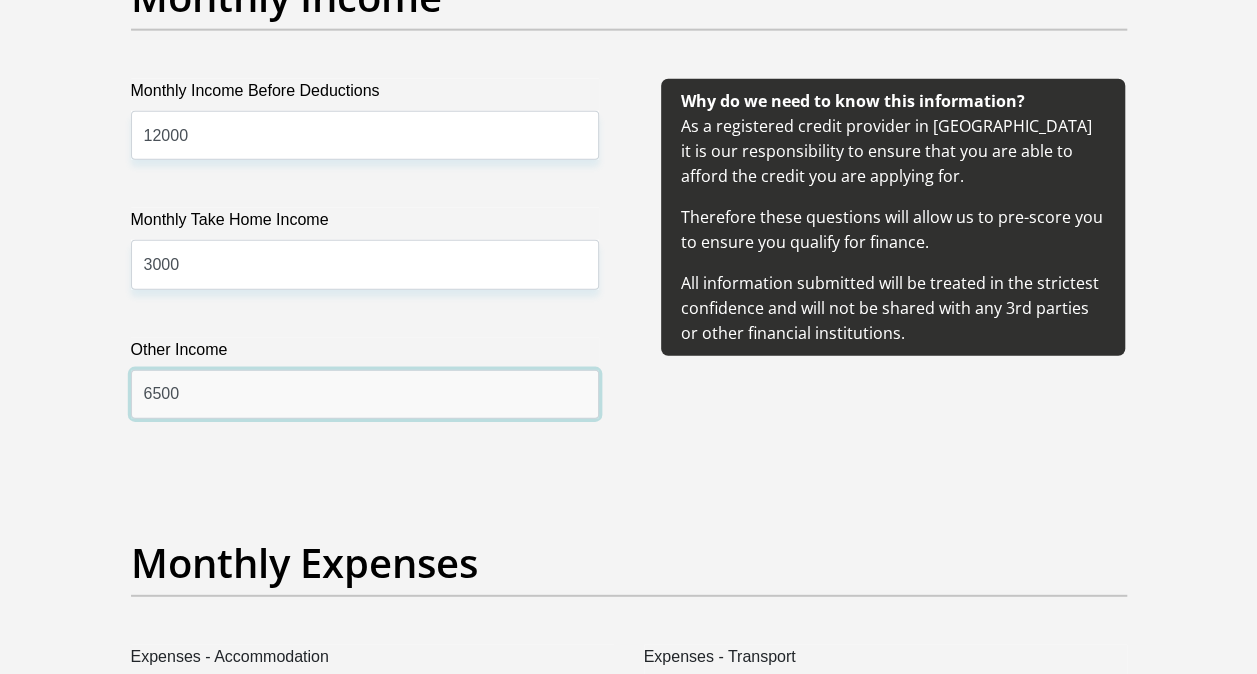 scroll, scrollTop: 2668, scrollLeft: 0, axis: vertical 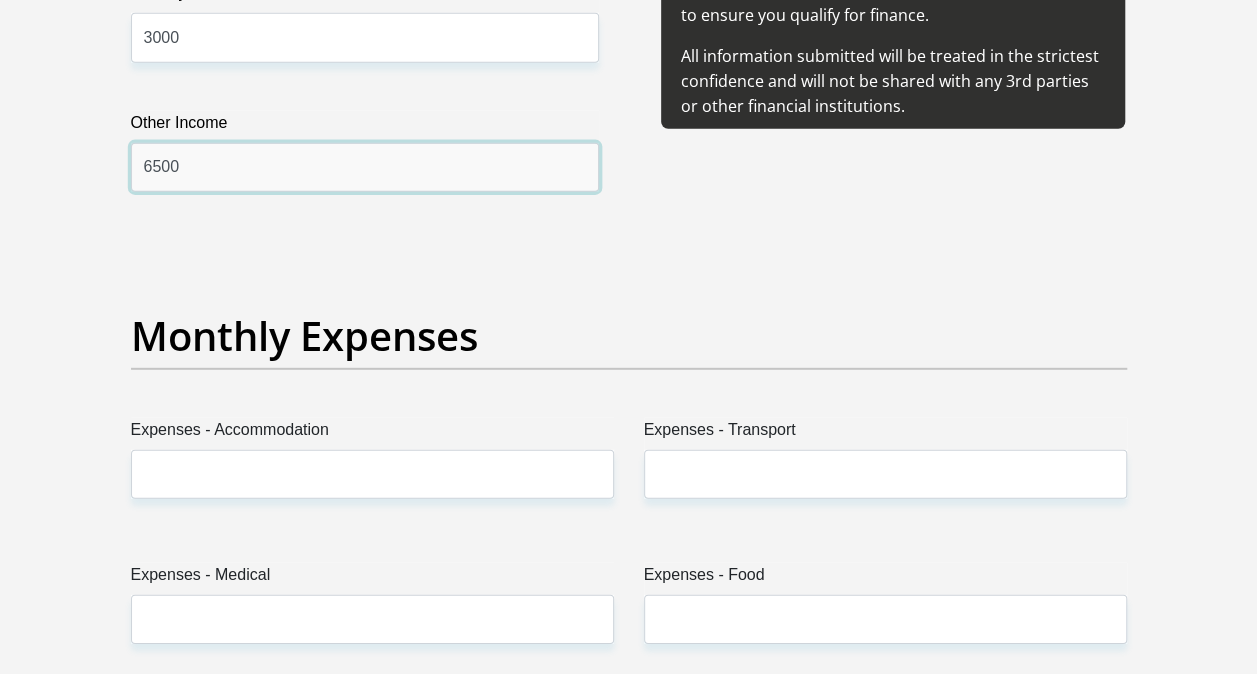 type on "6500" 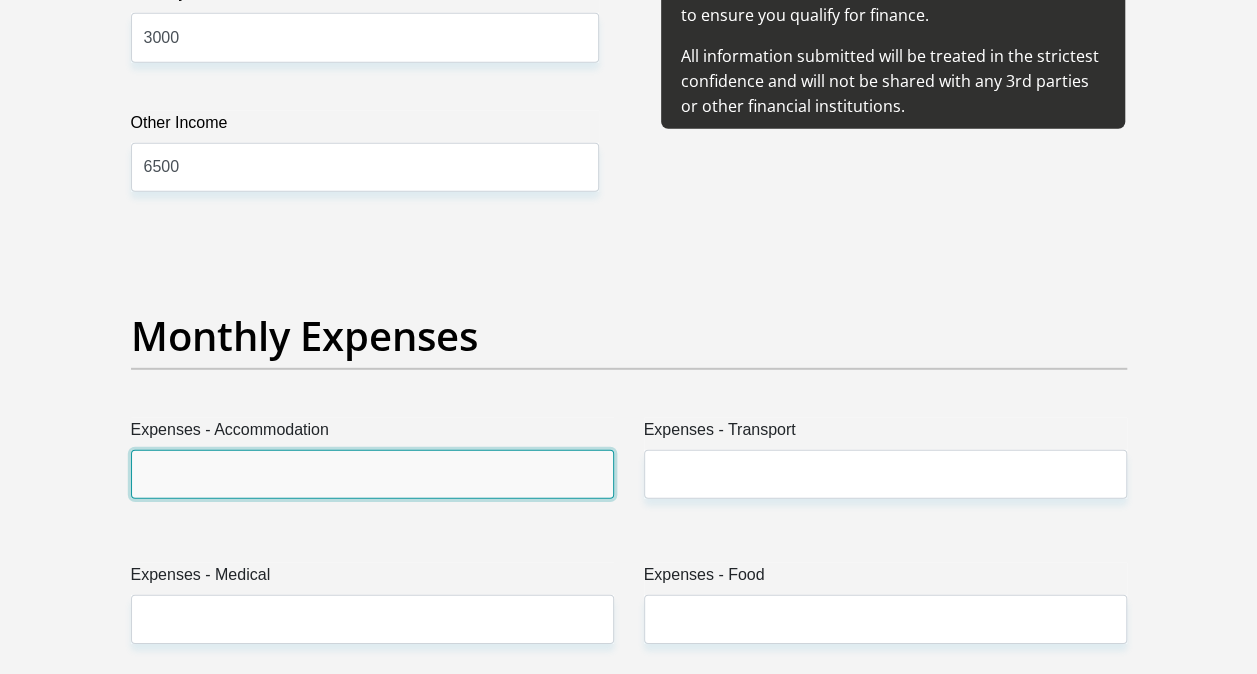 click on "Expenses - Accommodation" at bounding box center [372, 474] 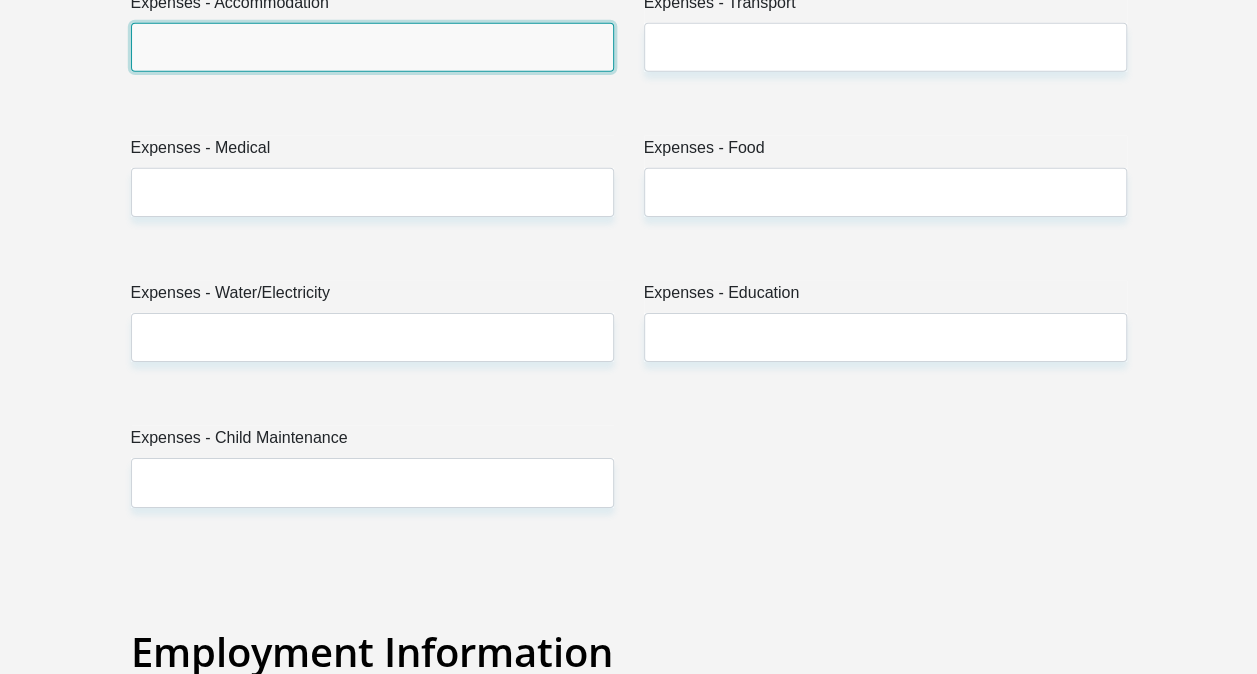 scroll, scrollTop: 3368, scrollLeft: 0, axis: vertical 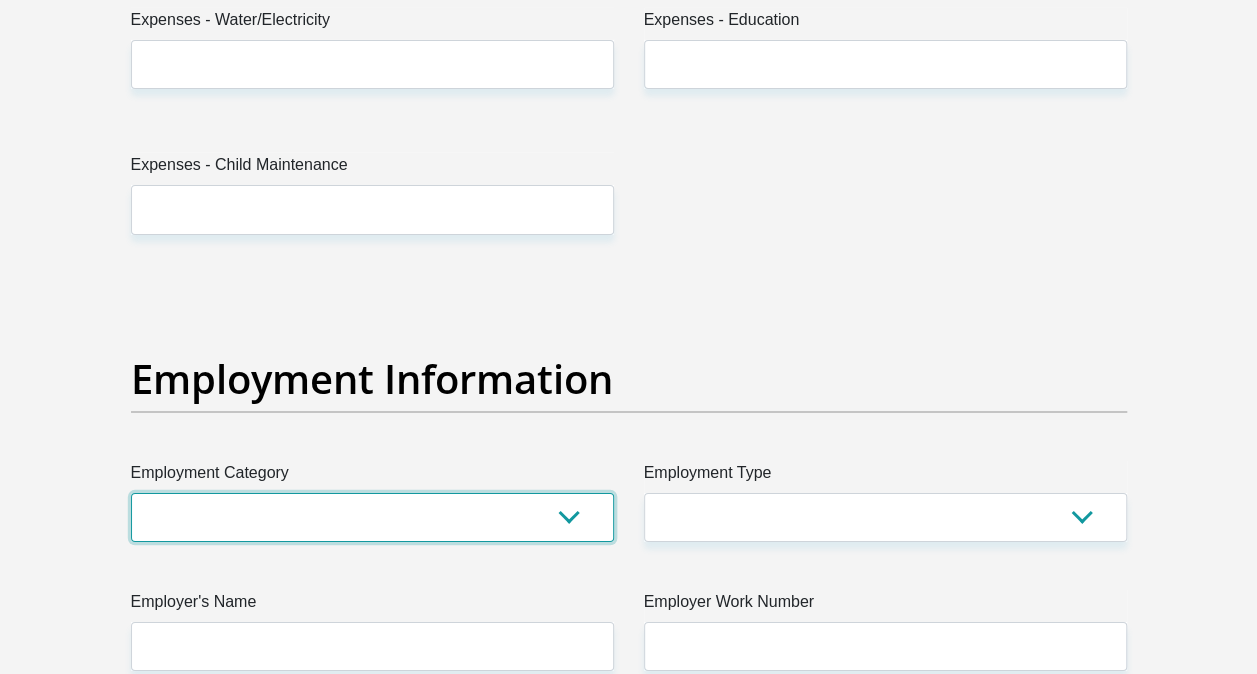 click on "AGRICULTURE
ALCOHOL & TOBACCO
CONSTRUCTION MATERIALS
METALLURGY
EQUIPMENT FOR RENEWABLE ENERGY
SPECIALIZED CONTRACTORS
CAR
GAMING (INCL. INTERNET
OTHER WHOLESALE
UNLICENSED PHARMACEUTICALS
CURRENCY EXCHANGE HOUSES
OTHER FINANCIAL INSTITUTIONS & INSURANCE
REAL ESTATE AGENTS
OIL & GAS
OTHER MATERIALS (E.G. IRON ORE)
PRECIOUS STONES & PRECIOUS METALS
POLITICAL ORGANIZATIONS
RELIGIOUS ORGANIZATIONS(NOT SECTS)
ACTI. HAVING BUSINESS DEAL WITH PUBLIC ADMINISTRATION
LAUNDROMATS" at bounding box center (372, 517) 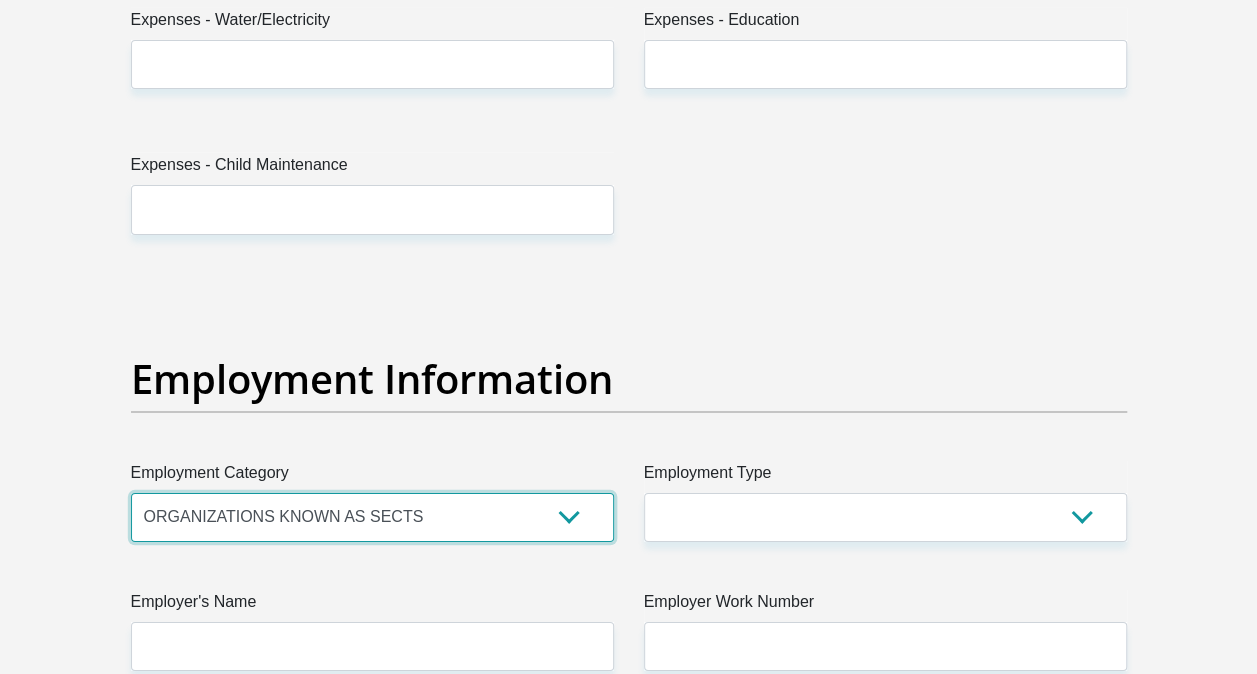 click on "AGRICULTURE
ALCOHOL & TOBACCO
CONSTRUCTION MATERIALS
METALLURGY
EQUIPMENT FOR RENEWABLE ENERGY
SPECIALIZED CONTRACTORS
CAR
GAMING (INCL. INTERNET
OTHER WHOLESALE
UNLICENSED PHARMACEUTICALS
CURRENCY EXCHANGE HOUSES
OTHER FINANCIAL INSTITUTIONS & INSURANCE
REAL ESTATE AGENTS
OIL & GAS
OTHER MATERIALS (E.G. IRON ORE)
PRECIOUS STONES & PRECIOUS METALS
POLITICAL ORGANIZATIONS
RELIGIOUS ORGANIZATIONS(NOT SECTS)
ACTI. HAVING BUSINESS DEAL WITH PUBLIC ADMINISTRATION
LAUNDROMATS" at bounding box center (372, 517) 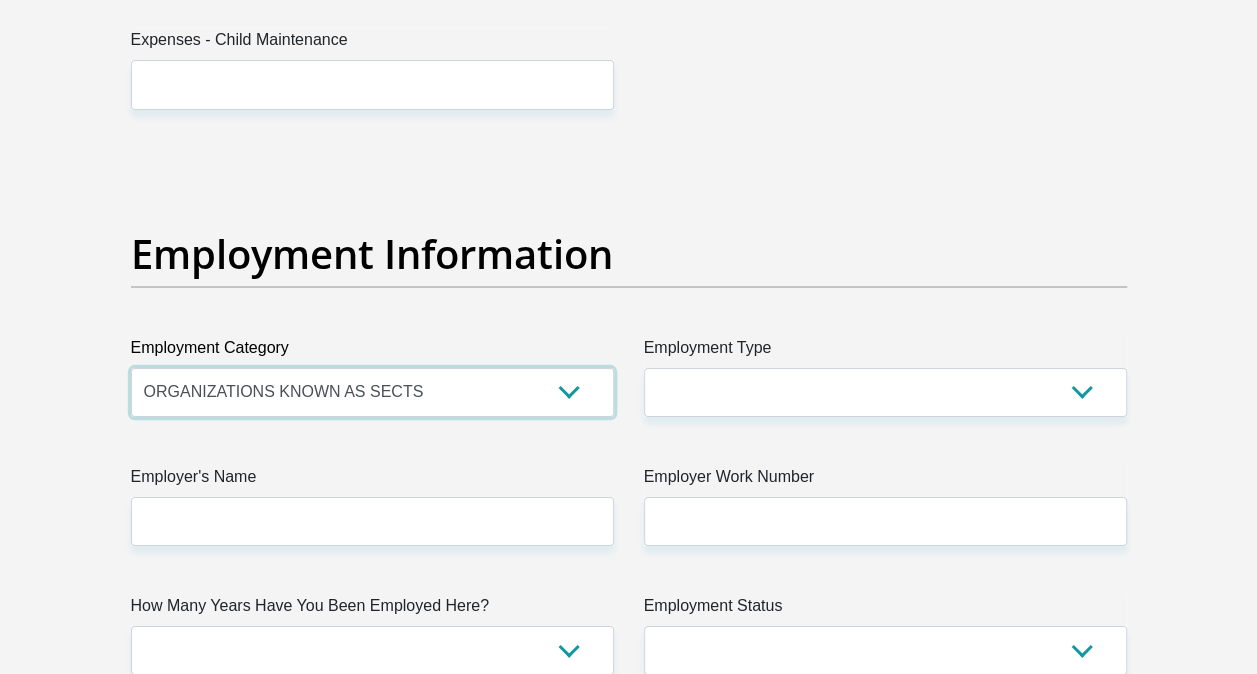 scroll, scrollTop: 3668, scrollLeft: 0, axis: vertical 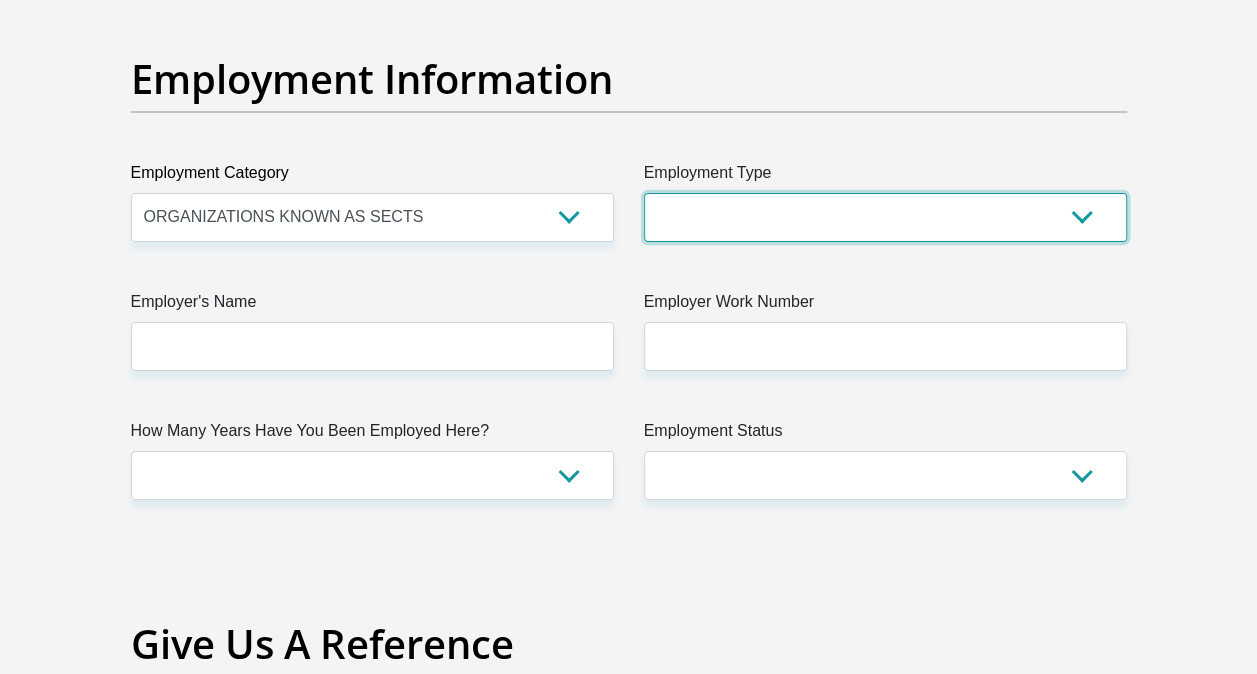 click on "College/Lecturer
Craft Seller
Creative
Driver
Executive
Farmer
Forces - Non Commissioned
Forces - Officer
Hawker
Housewife
Labourer
Licenced Professional
Manager
Miner
Non Licenced Professional
Office Staff/Clerk
Outside Worker
Pensioner
Permanent Teacher
Production/Manufacturing
Sales
Self-Employed
Semi-Professional Worker
Service Industry  Social Worker  Student" at bounding box center [885, 217] 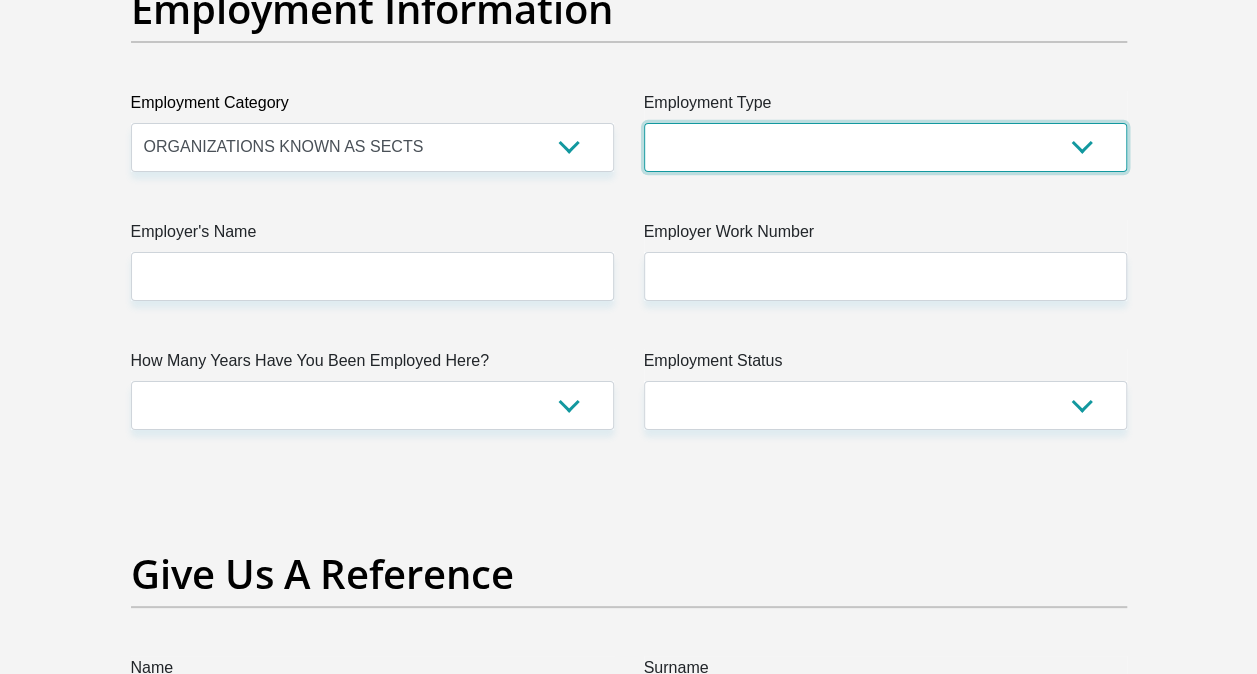 scroll, scrollTop: 3768, scrollLeft: 0, axis: vertical 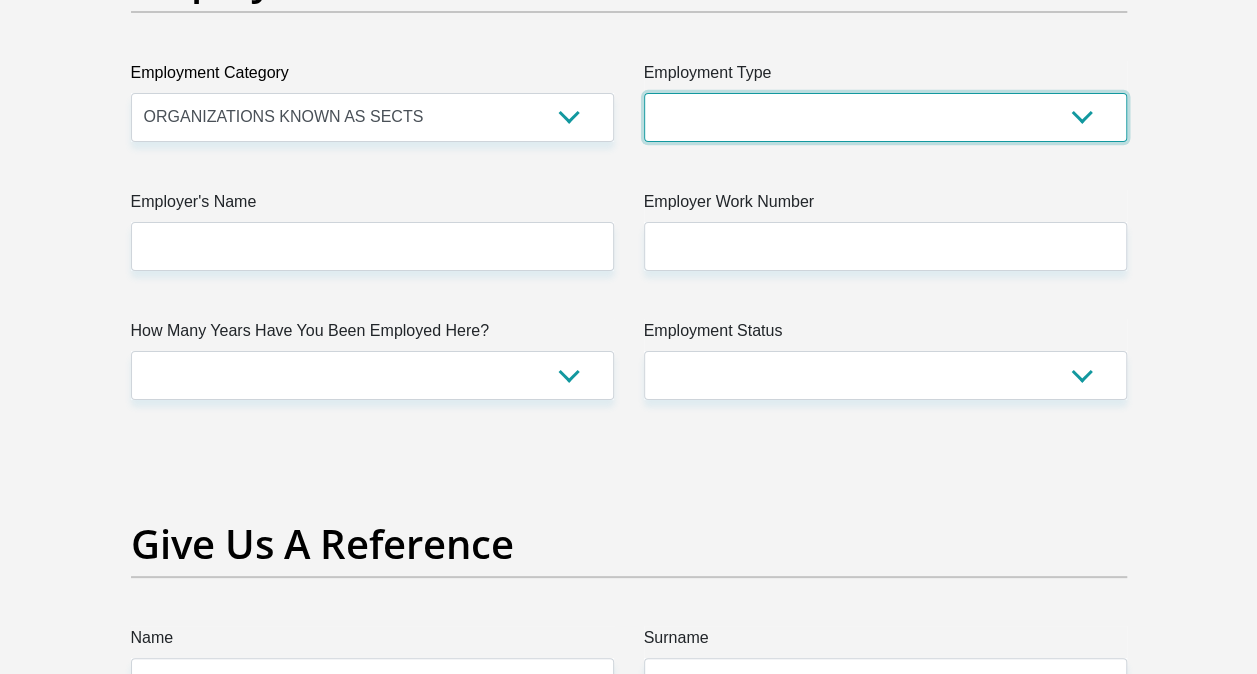 click on "College/Lecturer
Craft Seller
Creative
Driver
Executive
Farmer
Forces - Non Commissioned
Forces - Officer
Hawker
Housewife
Labourer
Licenced Professional
Manager
Miner
Non Licenced Professional
Office Staff/Clerk
Outside Worker
Pensioner
Permanent Teacher
Production/Manufacturing
Sales
Self-Employed
Semi-Professional Worker
Service Industry  Social Worker  Student" at bounding box center [885, 117] 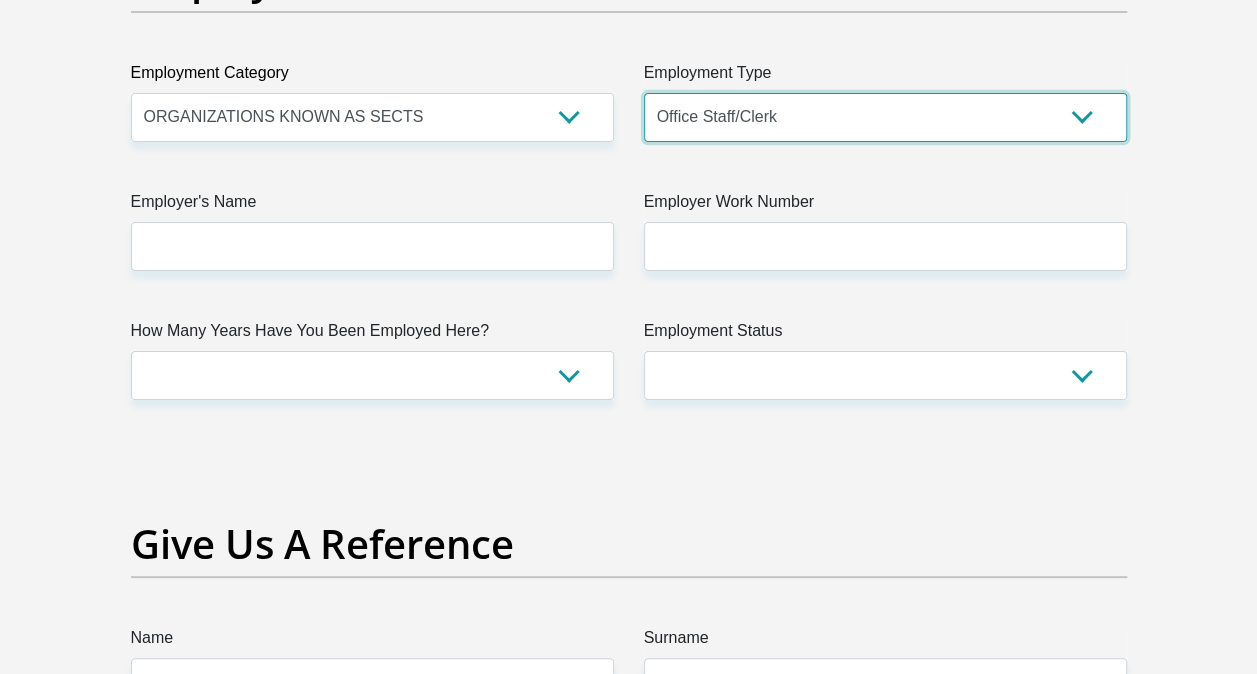 click on "College/Lecturer
Craft Seller
Creative
Driver
Executive
Farmer
Forces - Non Commissioned
Forces - Officer
Hawker
Housewife
Labourer
Licenced Professional
Manager
Miner
Non Licenced Professional
Office Staff/Clerk
Outside Worker
Pensioner
Permanent Teacher
Production/Manufacturing
Sales
Self-Employed
Semi-Professional Worker
Service Industry  Social Worker  Student" at bounding box center (885, 117) 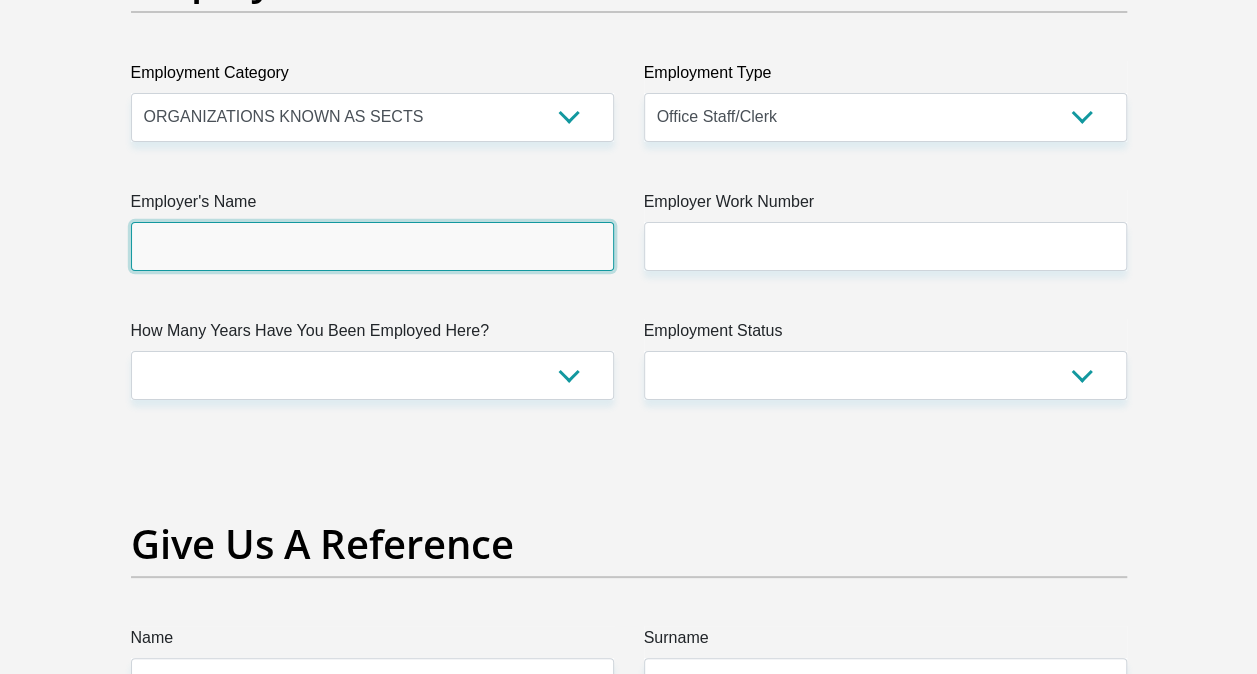 click on "Employer's Name" at bounding box center [372, 246] 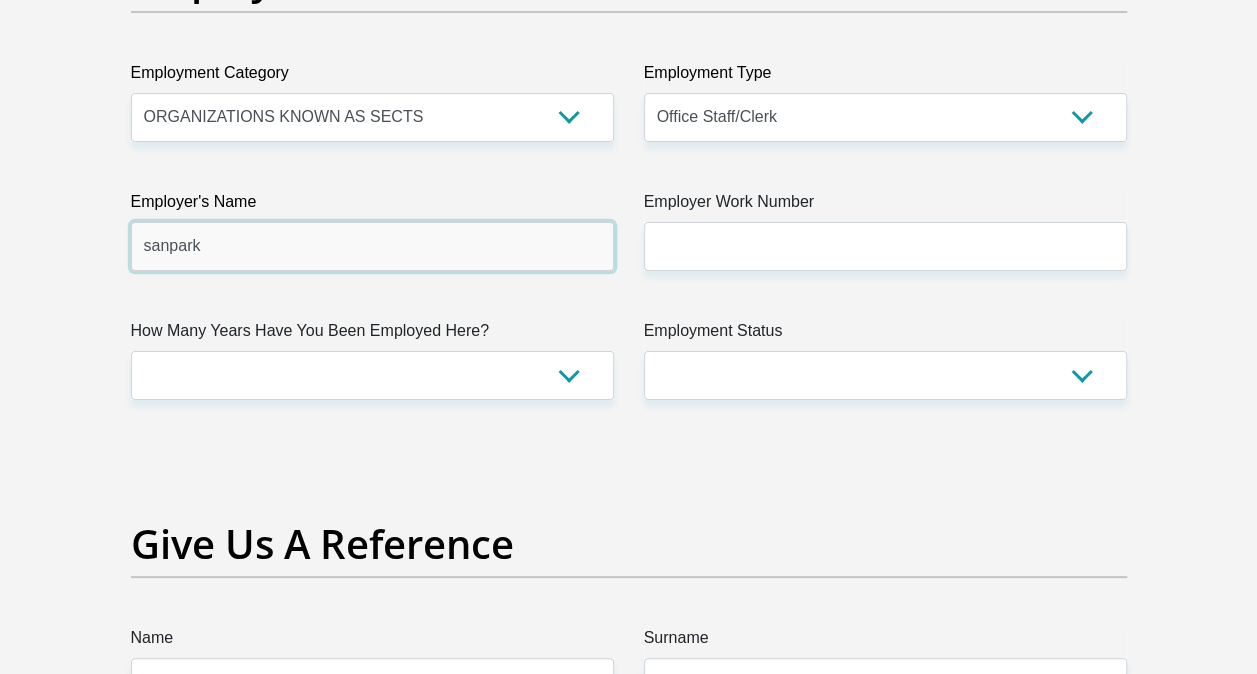 type on "sanpark" 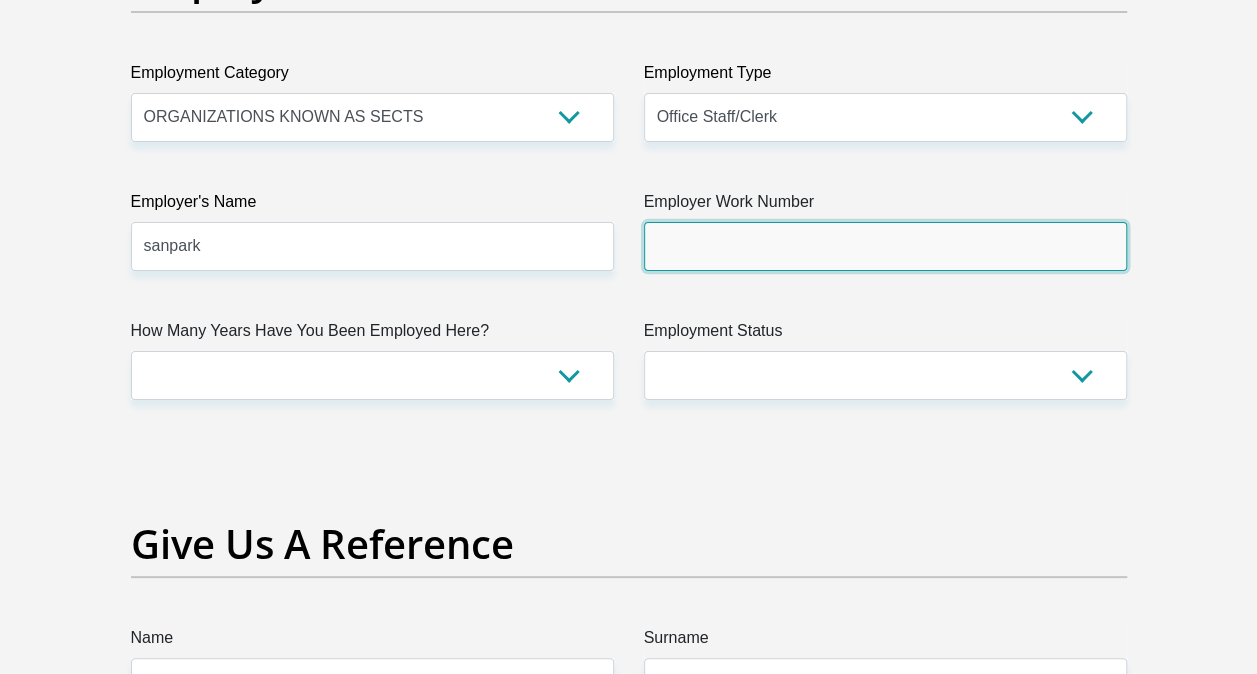 click on "Employer Work Number" at bounding box center [885, 246] 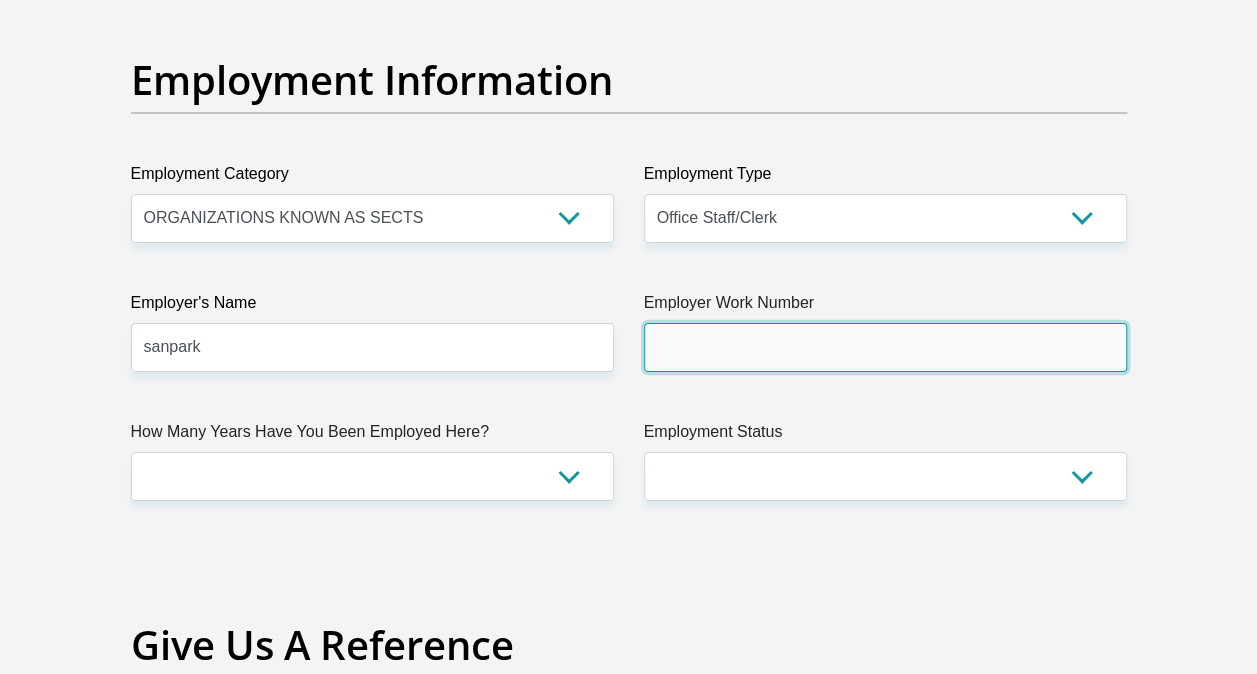 scroll, scrollTop: 3468, scrollLeft: 0, axis: vertical 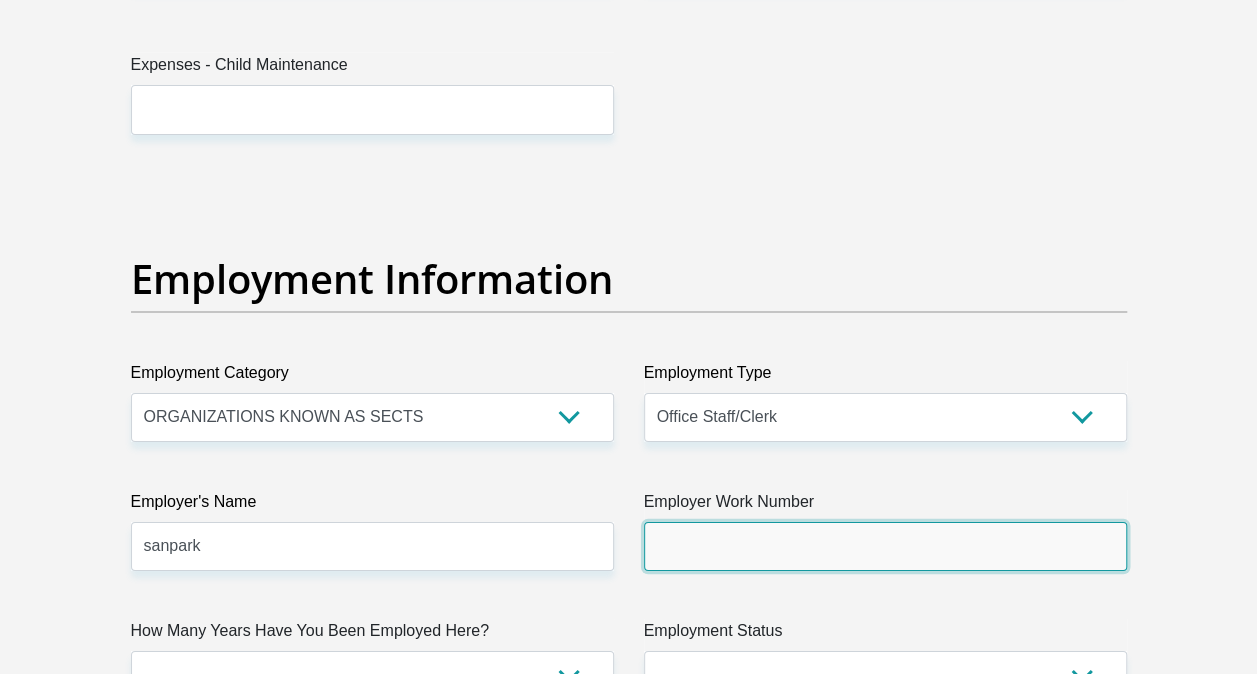 click on "Employer Work Number" at bounding box center [885, 546] 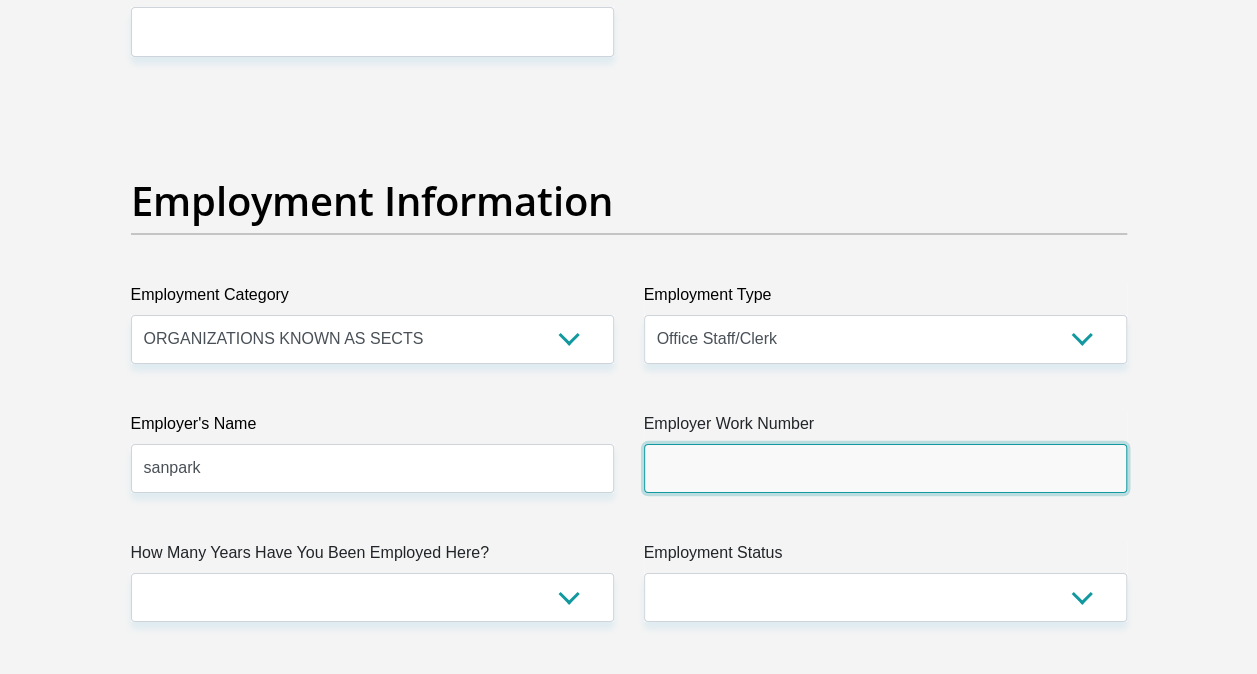 scroll, scrollTop: 3668, scrollLeft: 0, axis: vertical 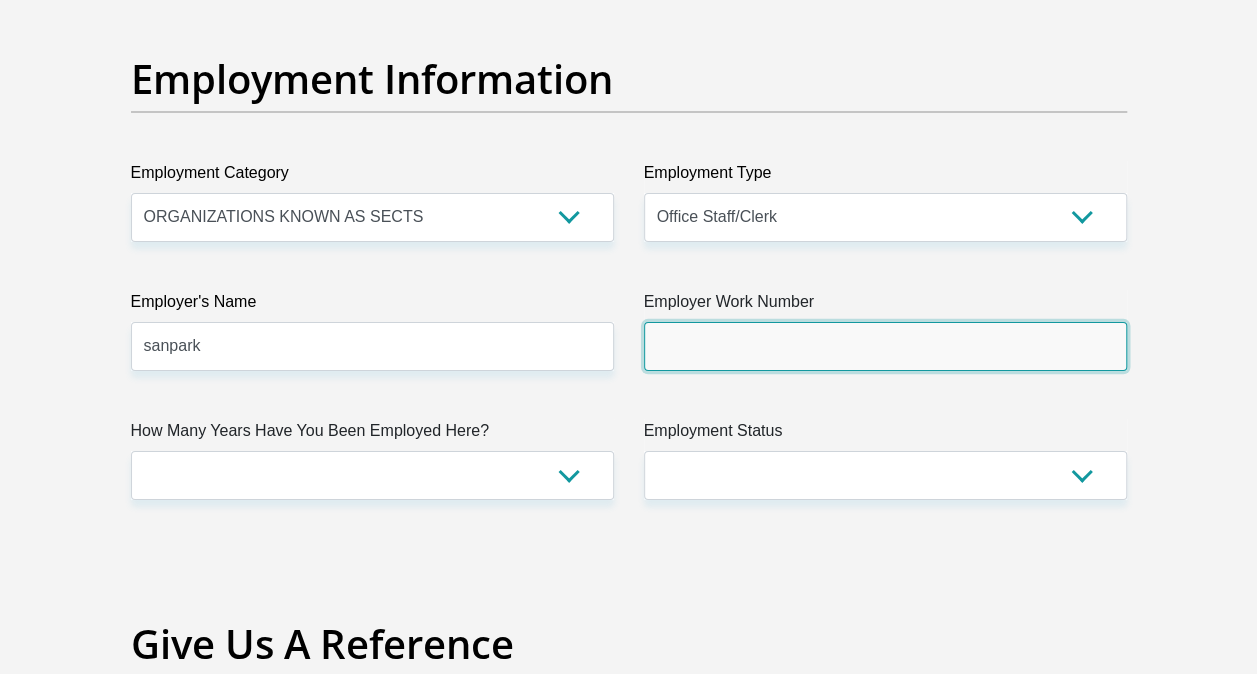 click on "Employer Work Number" at bounding box center [885, 346] 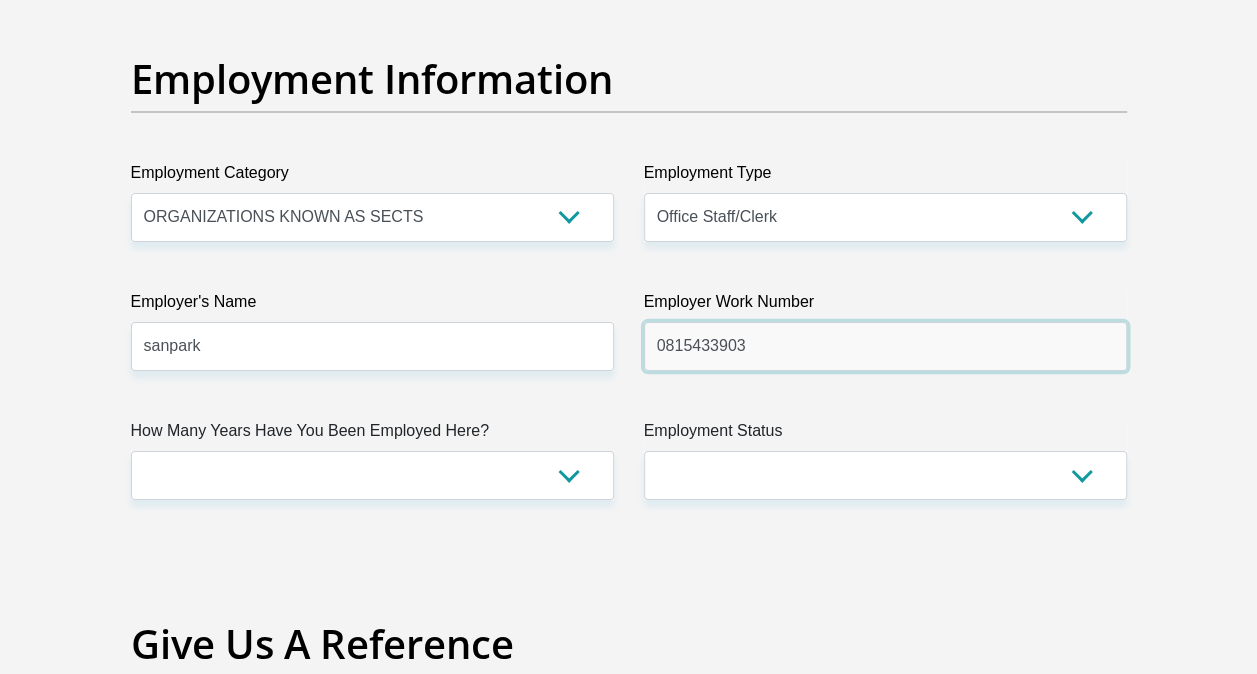 type on "0815433903" 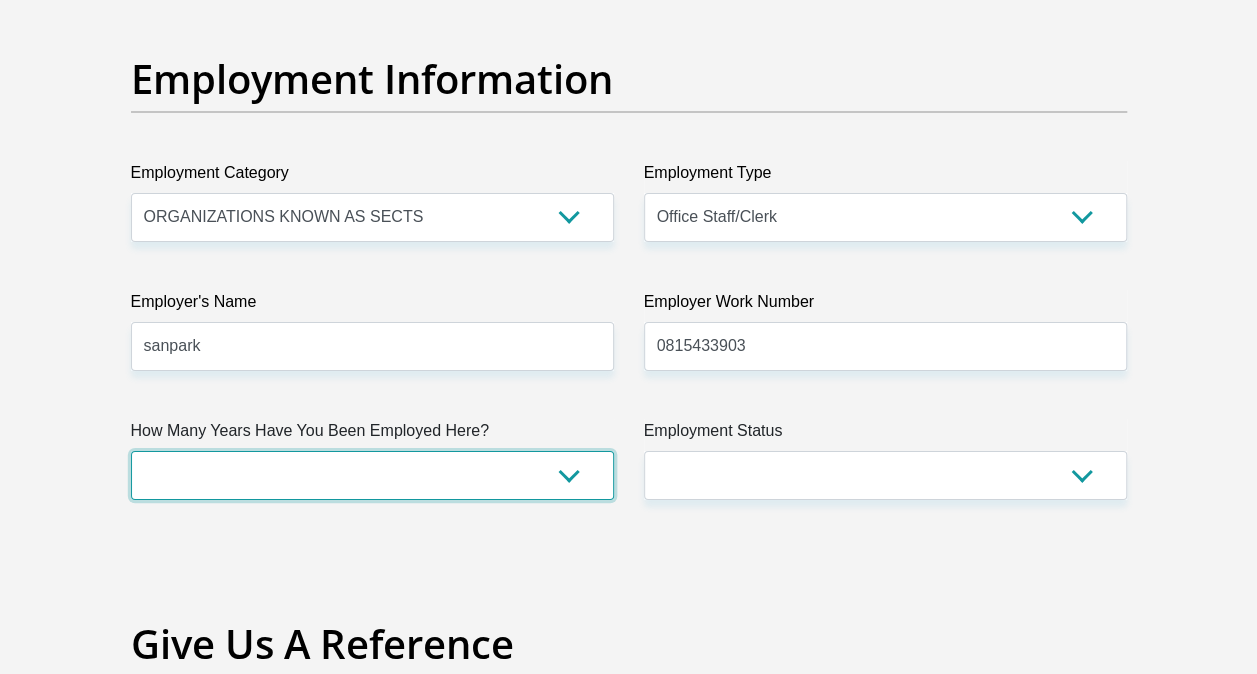 click on "less than 1 year
1-3 years
3-5 years
5+ years" at bounding box center (372, 475) 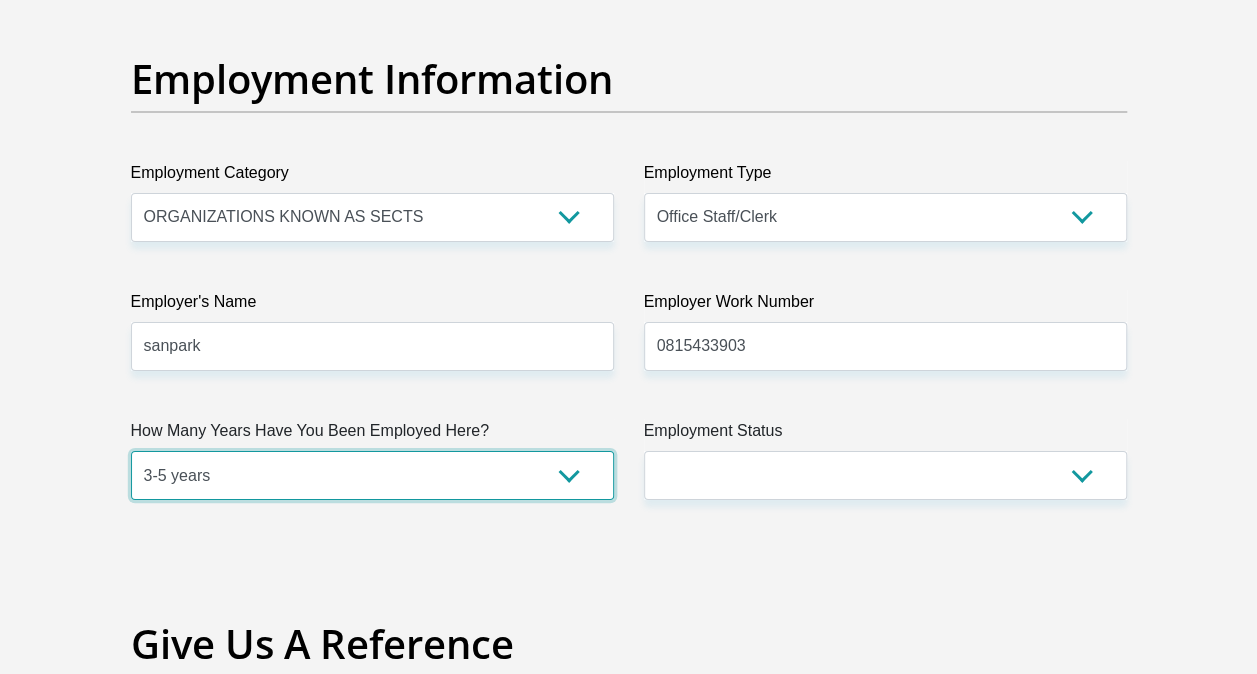 click on "less than 1 year
1-3 years
3-5 years
5+ years" at bounding box center (372, 475) 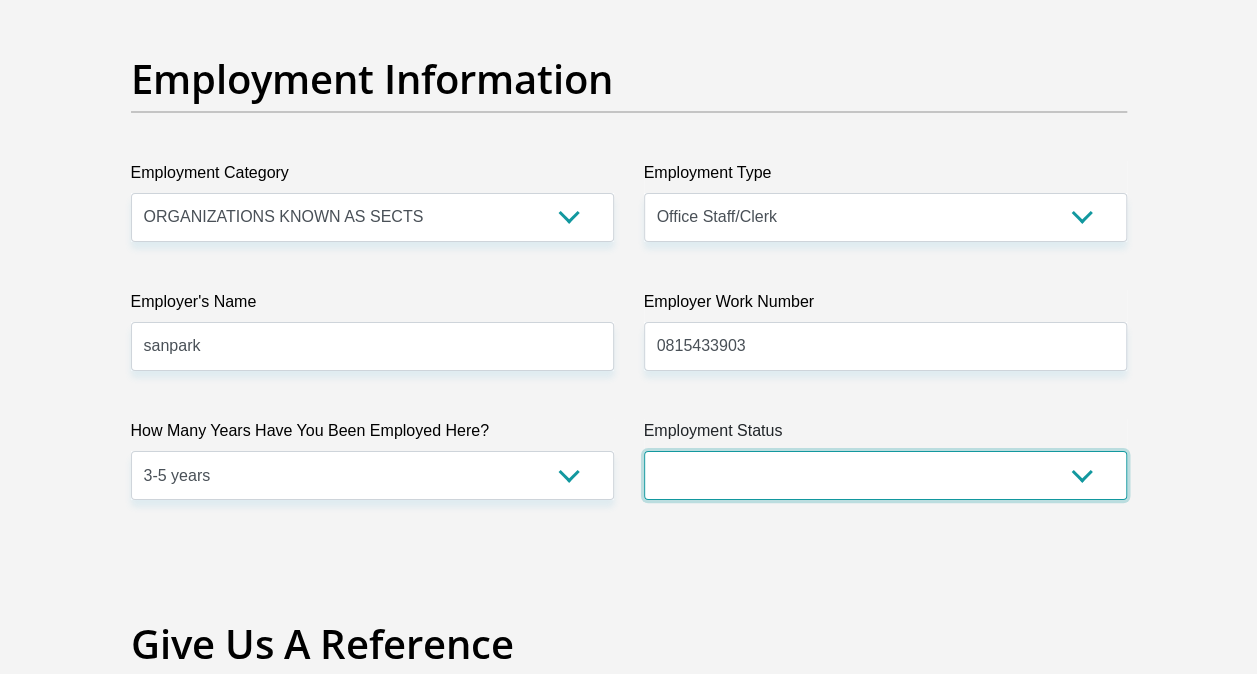 click on "Permanent/Full-time
Part-time/Casual
[DEMOGRAPHIC_DATA] Worker
Self-Employed
Housewife
Retired
Student
Medically Boarded
Disability
Unemployed" at bounding box center (885, 475) 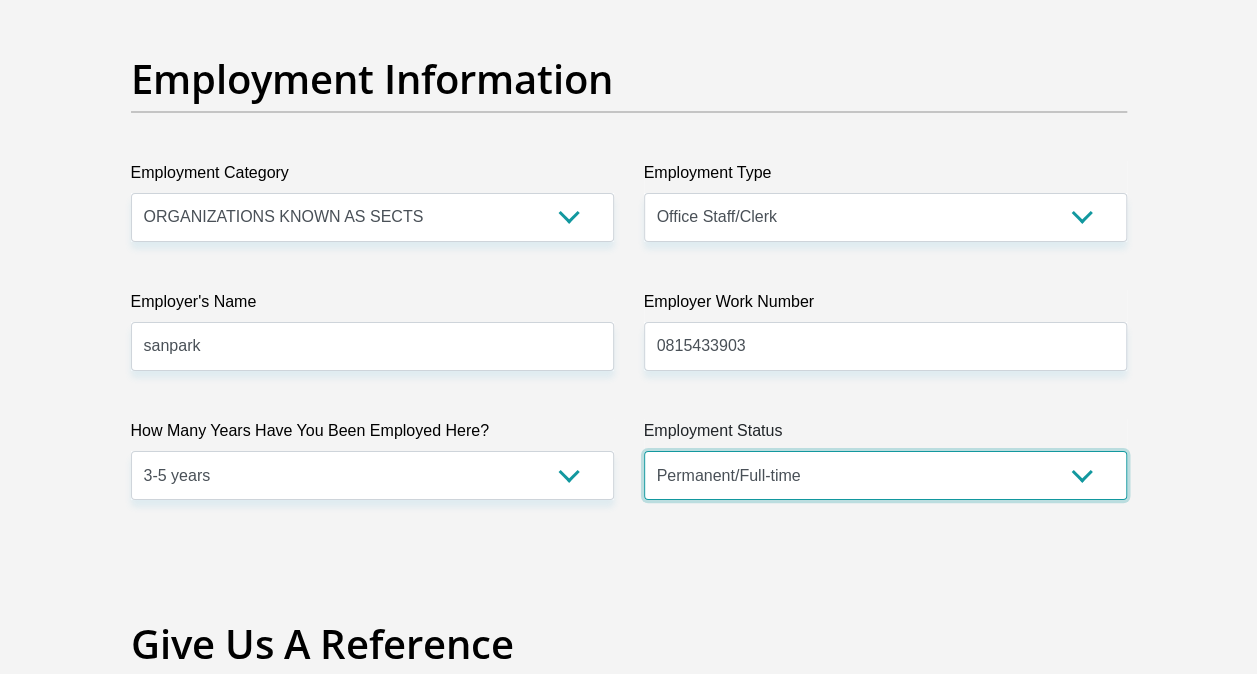 click on "Permanent/Full-time
Part-time/Casual
[DEMOGRAPHIC_DATA] Worker
Self-Employed
Housewife
Retired
Student
Medically Boarded
Disability
Unemployed" at bounding box center (885, 475) 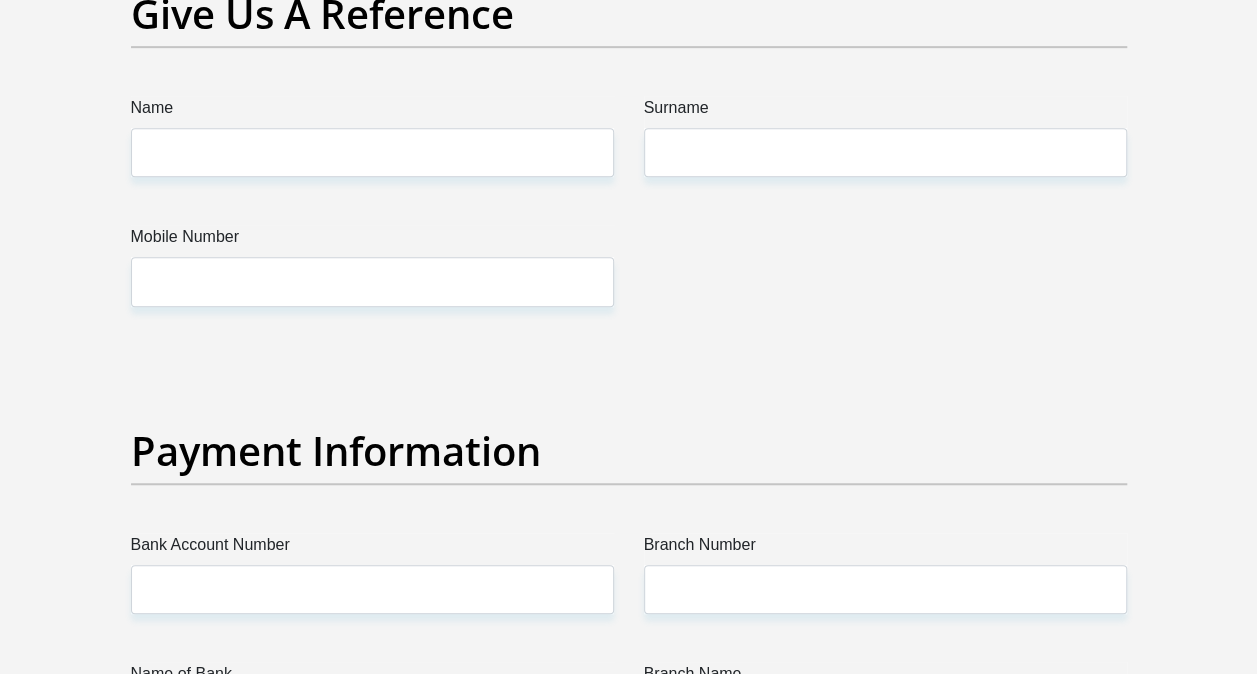 scroll, scrollTop: 4068, scrollLeft: 0, axis: vertical 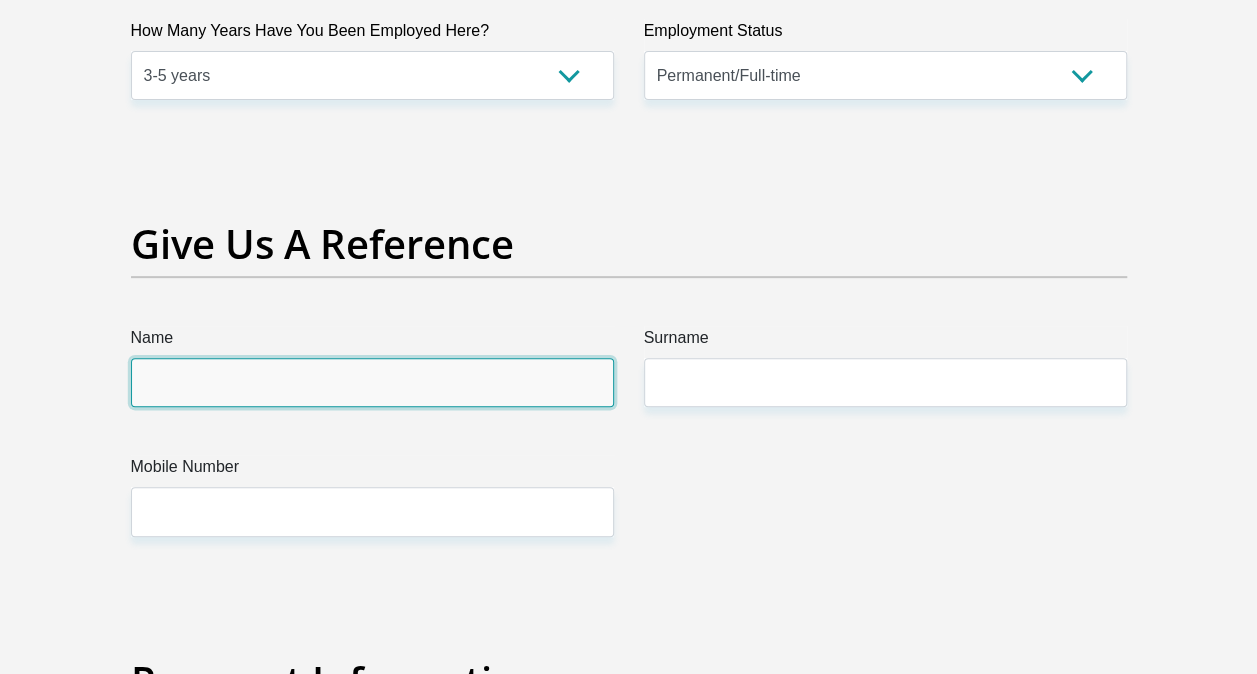 click on "Name" at bounding box center [372, 382] 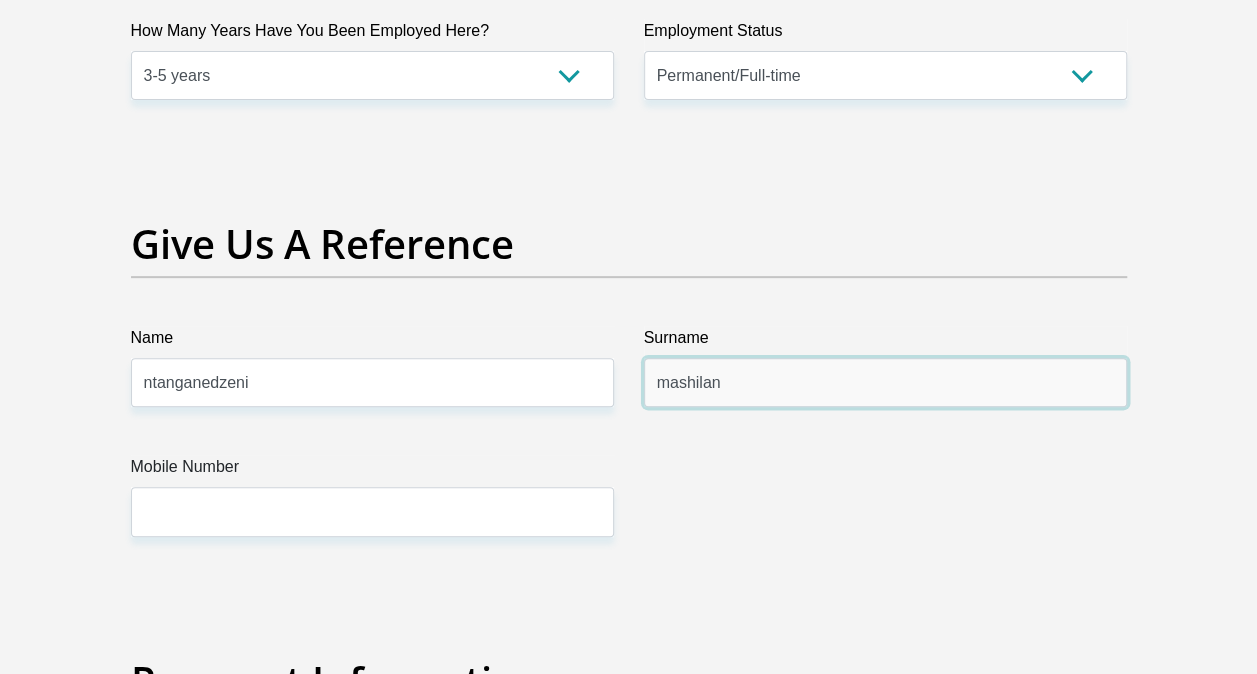 click on "mashilan" at bounding box center (885, 382) 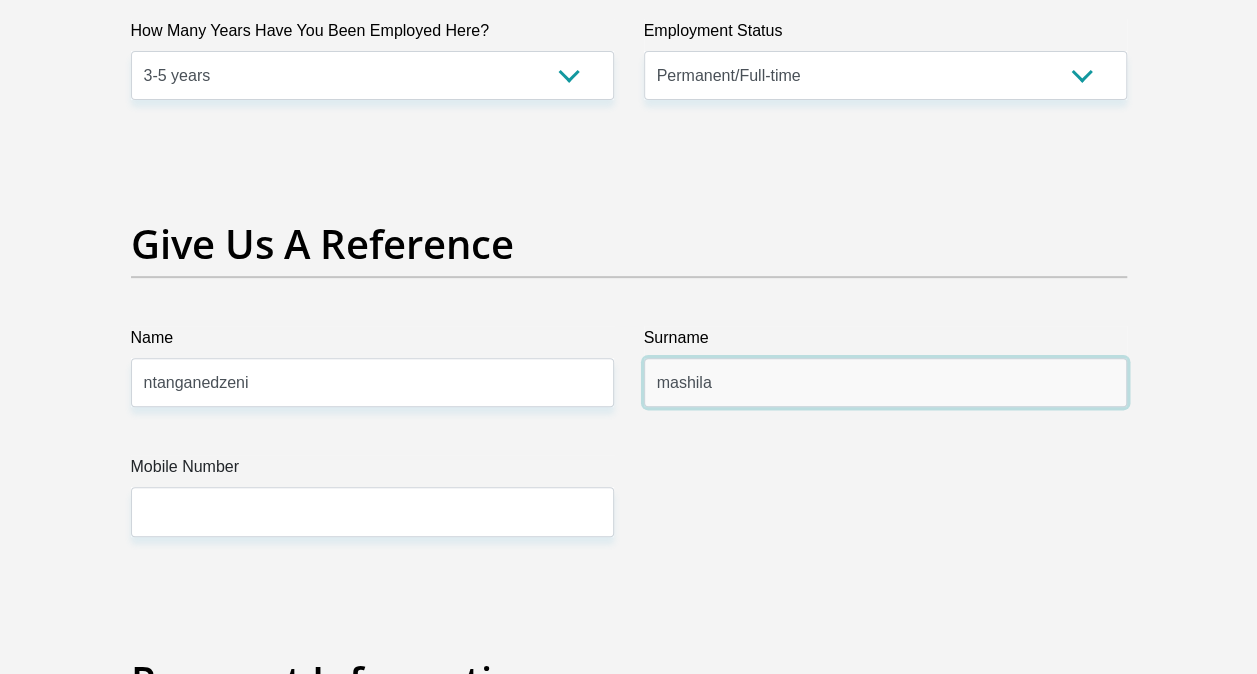 type on "mashila" 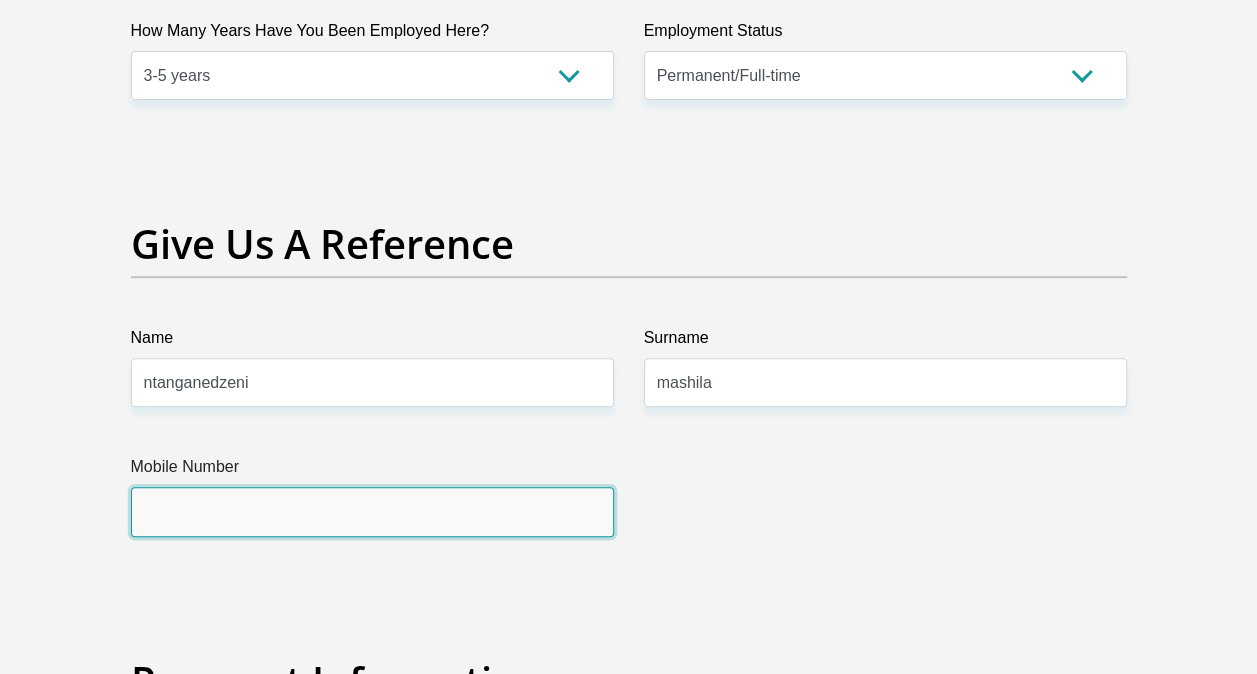 click on "Mobile Number" at bounding box center (372, 511) 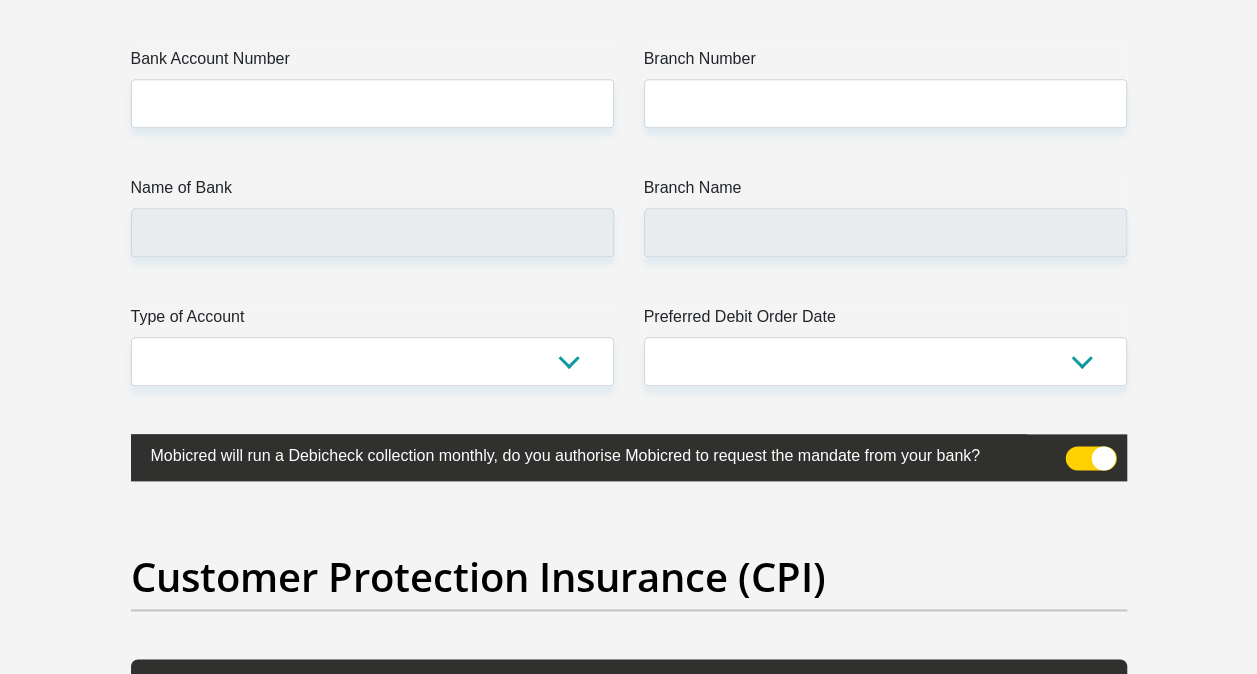 scroll, scrollTop: 4768, scrollLeft: 0, axis: vertical 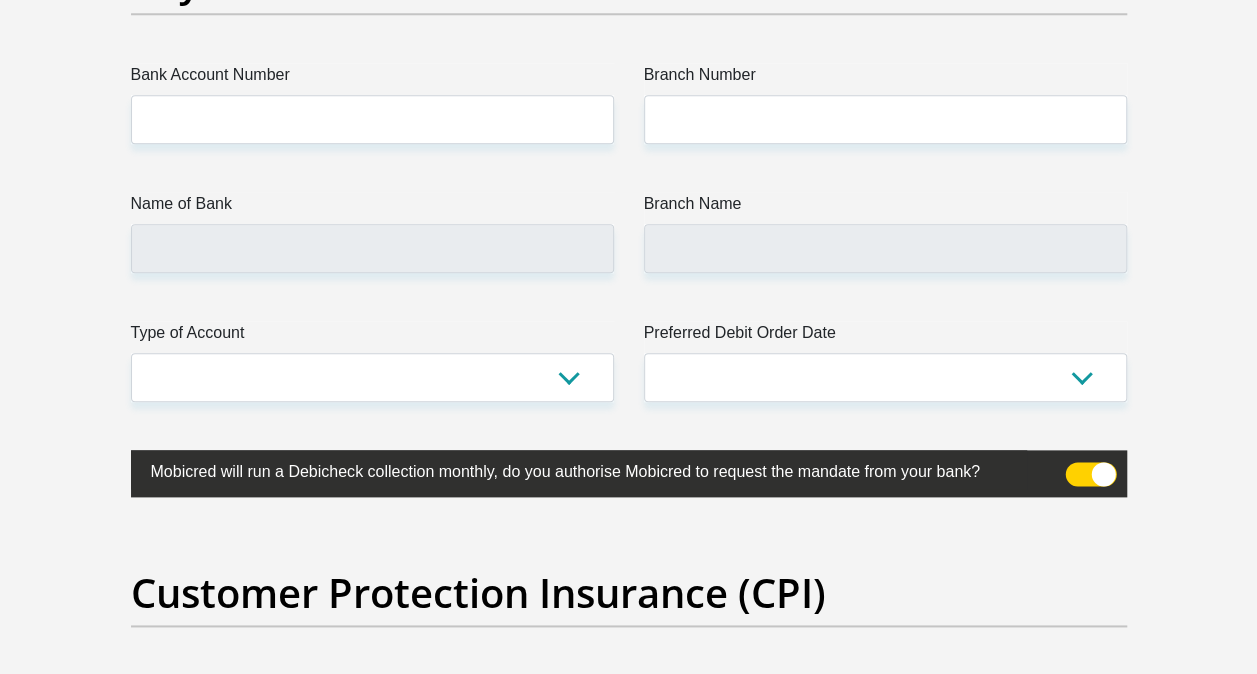 type on "0639059207" 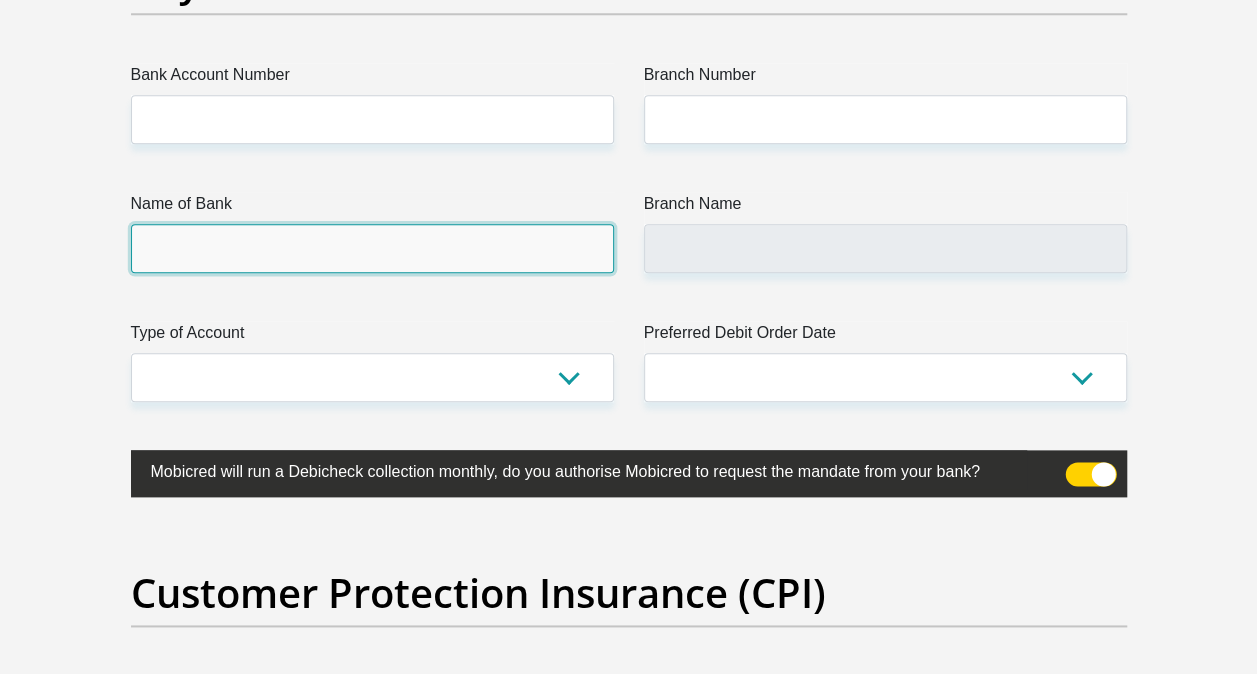 click on "Name of Bank" at bounding box center (372, 248) 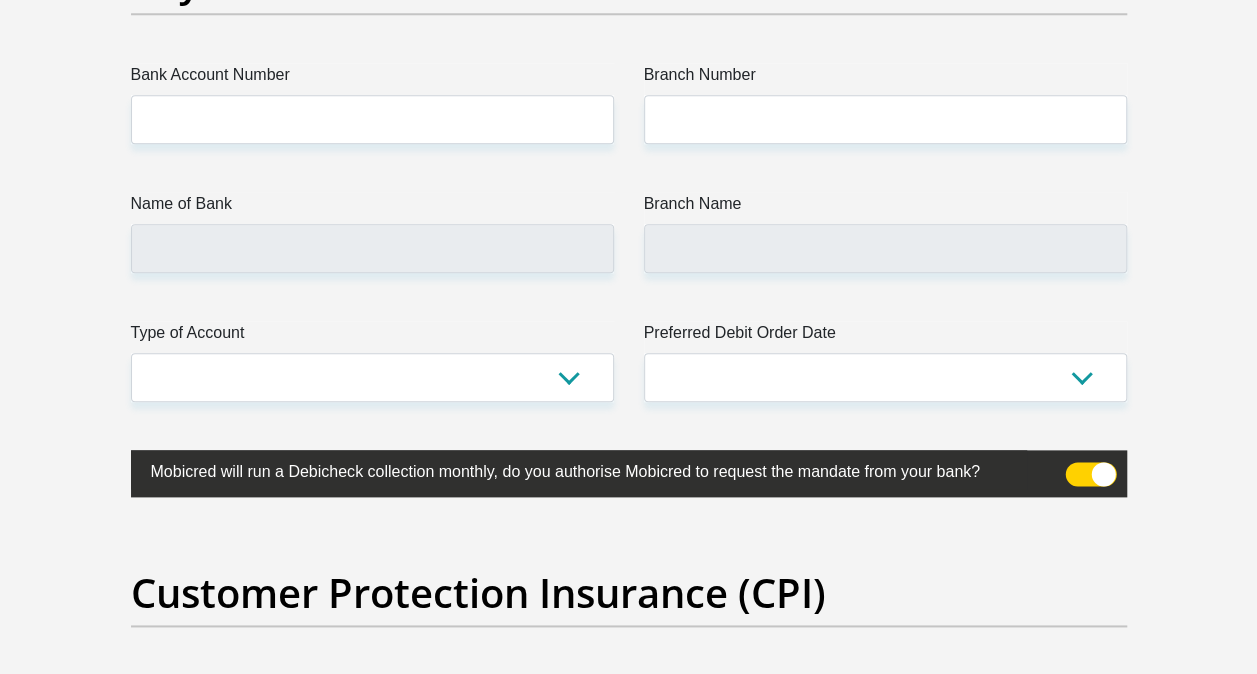 click on "Title
Mr
Ms
Mrs
Dr
[PERSON_NAME]
First Name
ThembekilePatience
Surname
[PERSON_NAME]
ID Number
8311180488085
Please input valid ID number
Race
Black
Coloured
Indian
White
Other
Contact Number
0794753678
Please input valid contact number
Nationality
[GEOGRAPHIC_DATA]
[GEOGRAPHIC_DATA]
[GEOGRAPHIC_DATA]  [GEOGRAPHIC_DATA]" at bounding box center (629, -1127) 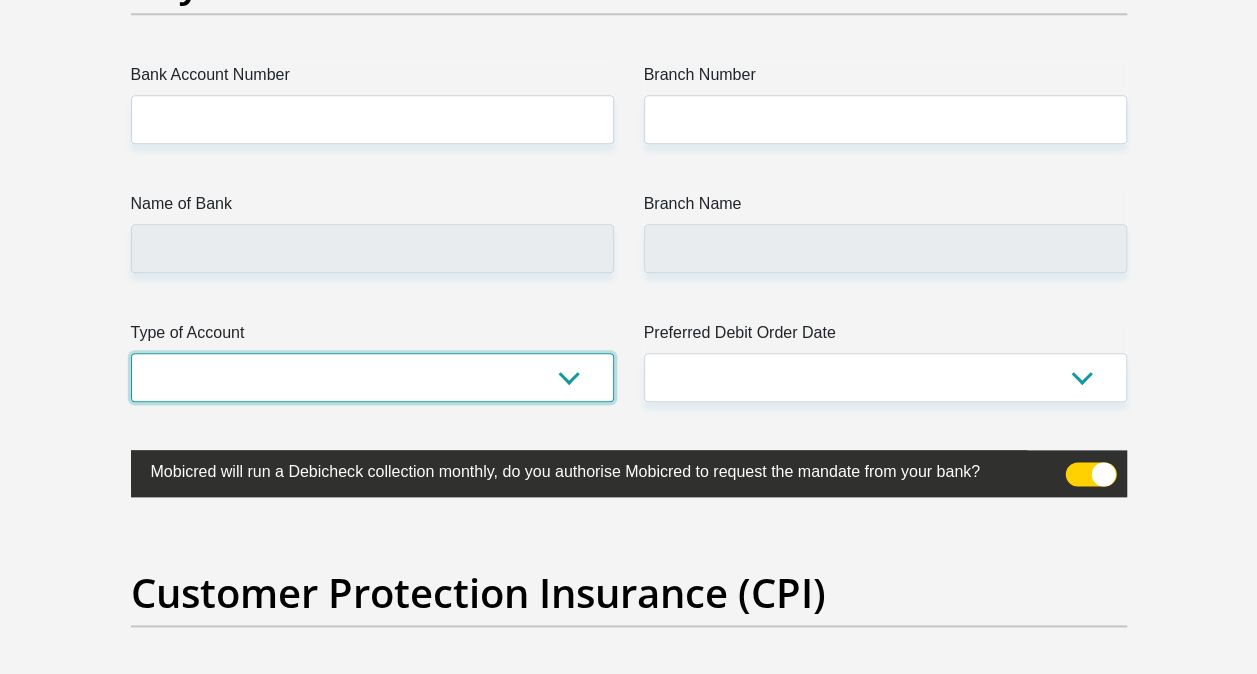 click on "Cheque
Savings" at bounding box center (372, 377) 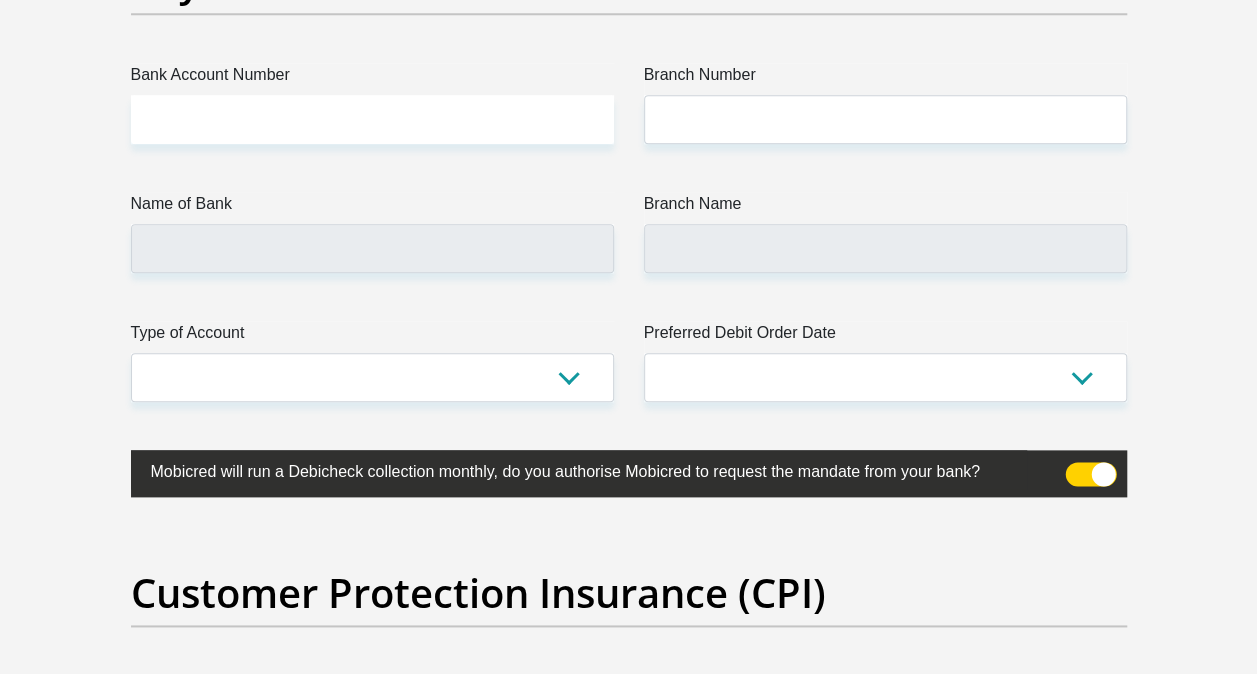 click at bounding box center [629, 473] 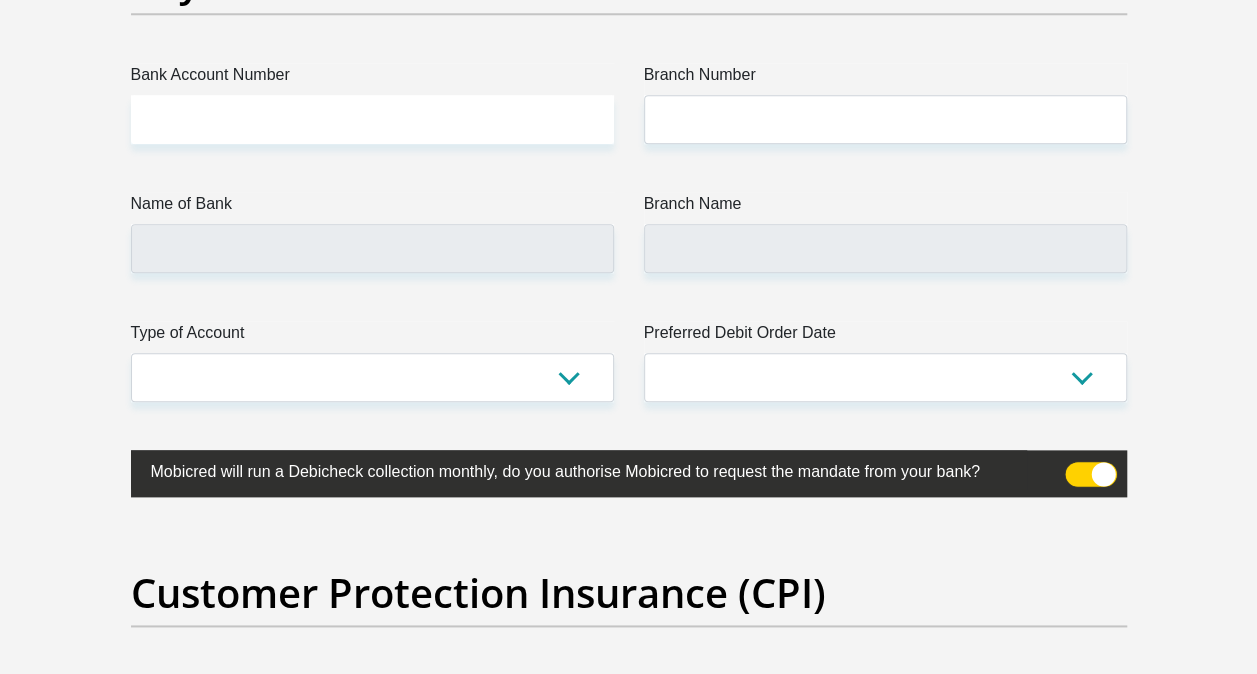 click at bounding box center (1077, 467) 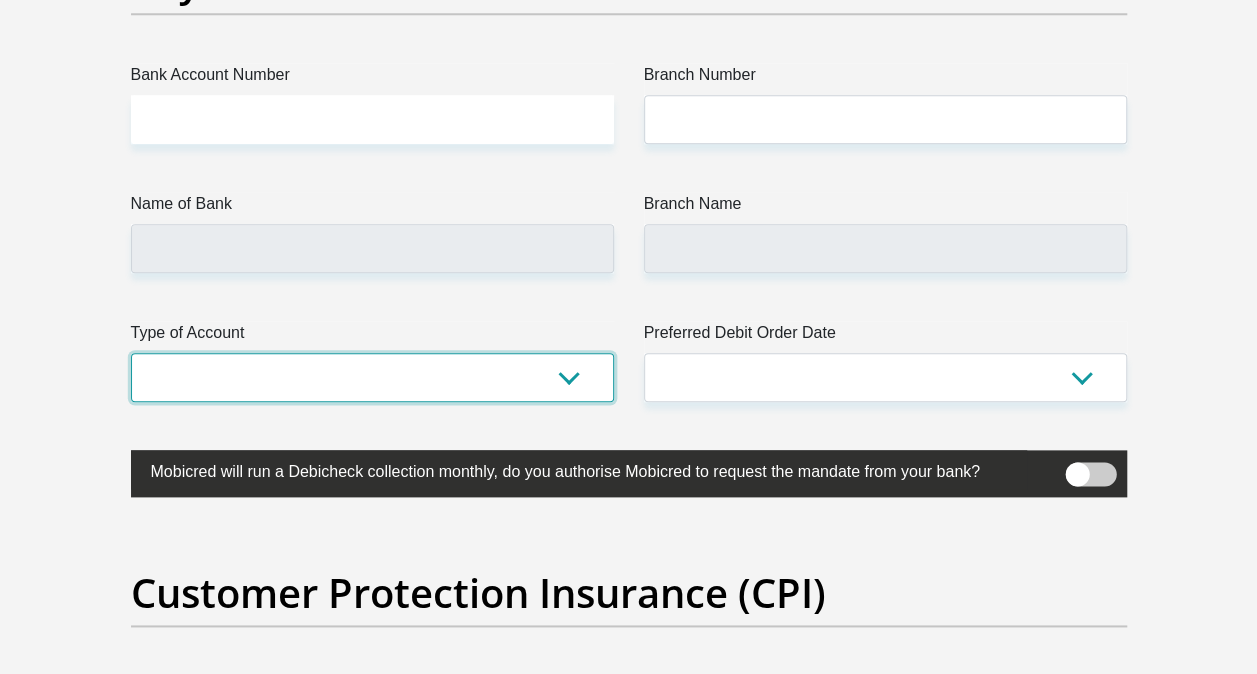 drag, startPoint x: 537, startPoint y: 391, endPoint x: 182, endPoint y: 468, distance: 363.25473 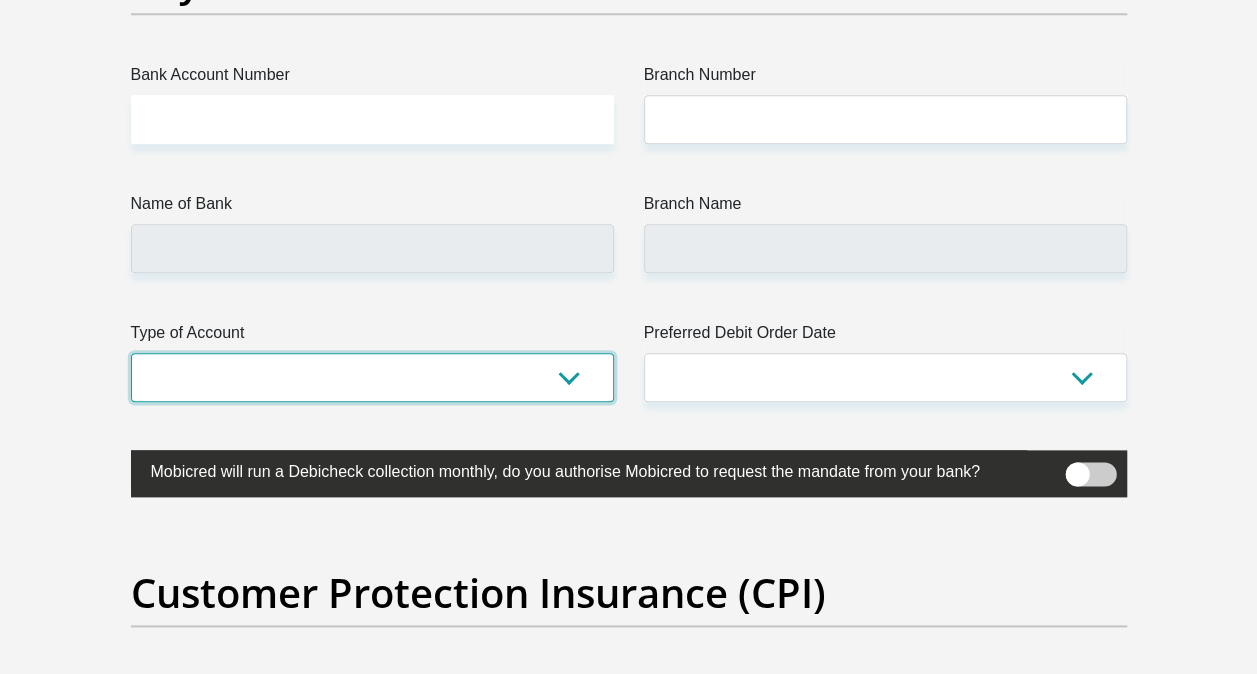 click on "Title
Mr
Ms
Mrs
Dr
[PERSON_NAME]
First Name
ThembekilePatience
Surname
[PERSON_NAME]
ID Number
8311180488085
Please input valid ID number
Race
Black
Coloured
Indian
White
Other
Contact Number
0794753678
Please input valid contact number
Nationality
[GEOGRAPHIC_DATA]
[GEOGRAPHIC_DATA]
[GEOGRAPHIC_DATA]  [GEOGRAPHIC_DATA]" at bounding box center (629, -1127) 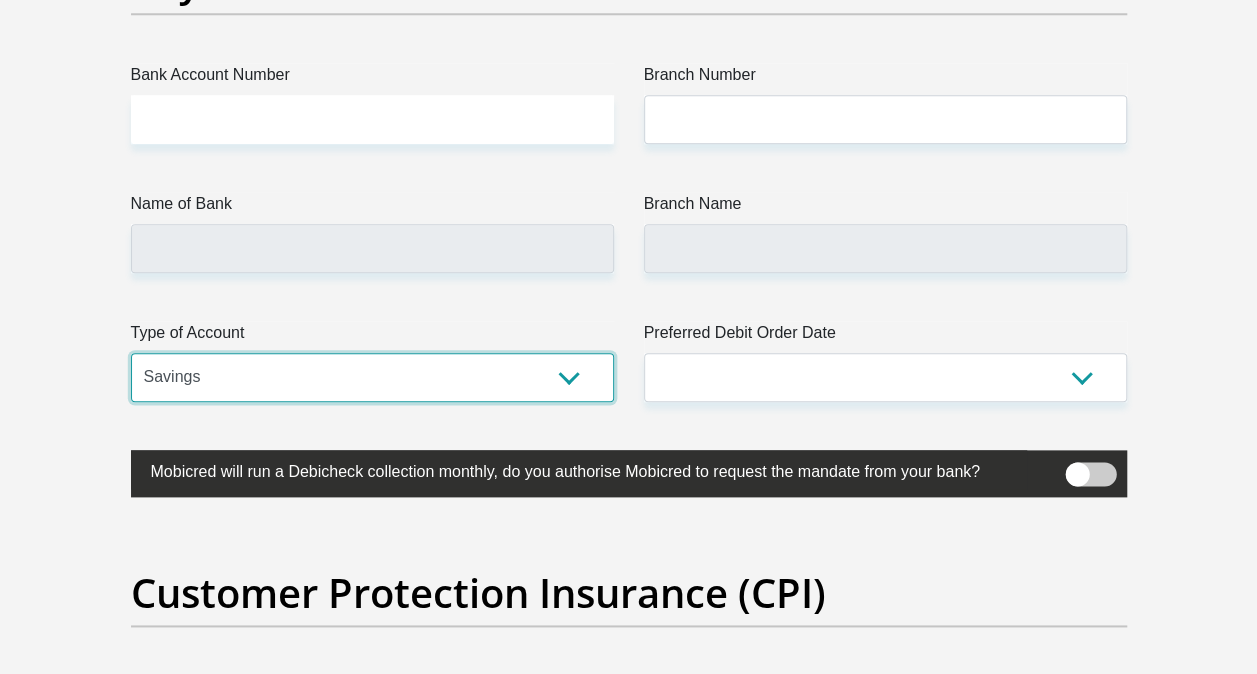 click on "Cheque
Savings" at bounding box center [372, 377] 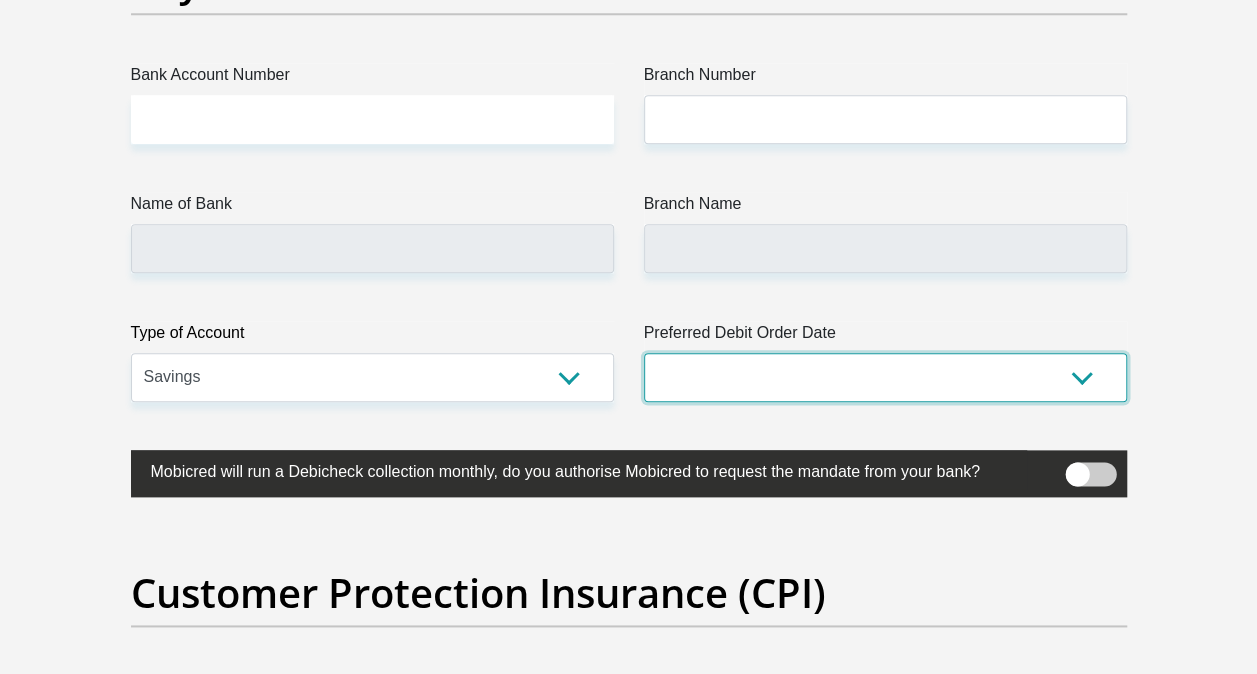 click on "1st
2nd
3rd
4th
5th
7th
18th
19th
20th
21st
22nd
23rd
24th
25th
26th
27th
28th
29th
30th" at bounding box center [885, 377] 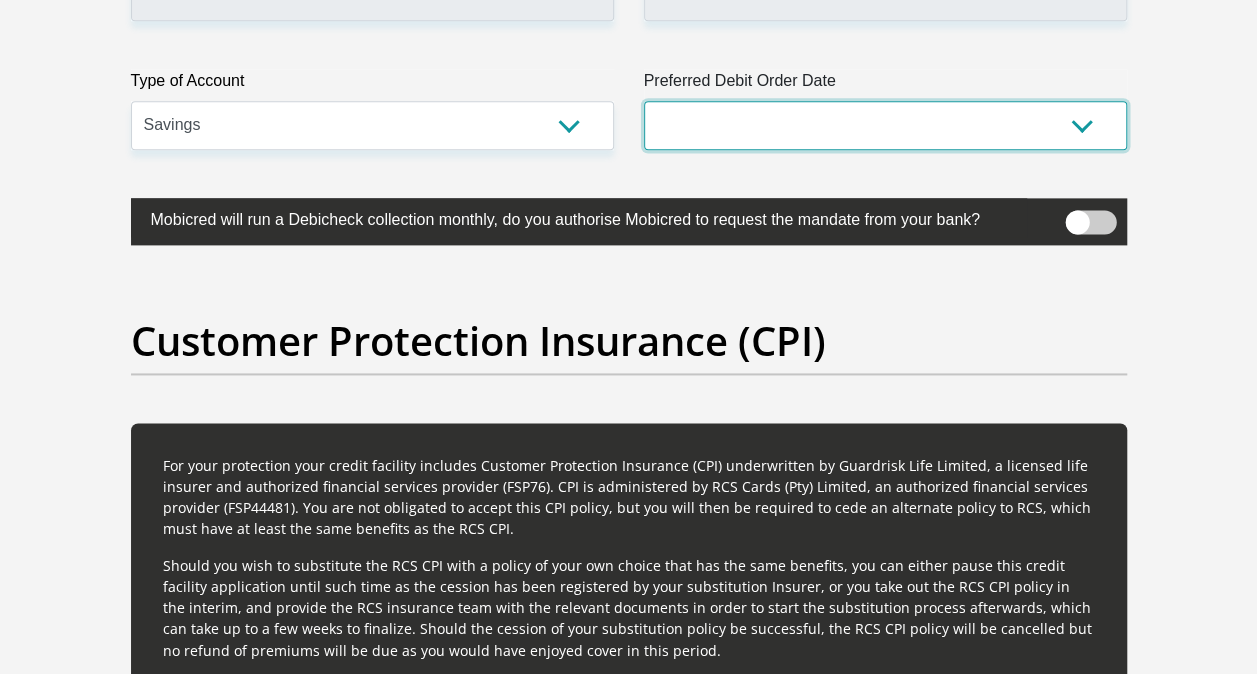 scroll, scrollTop: 4768, scrollLeft: 0, axis: vertical 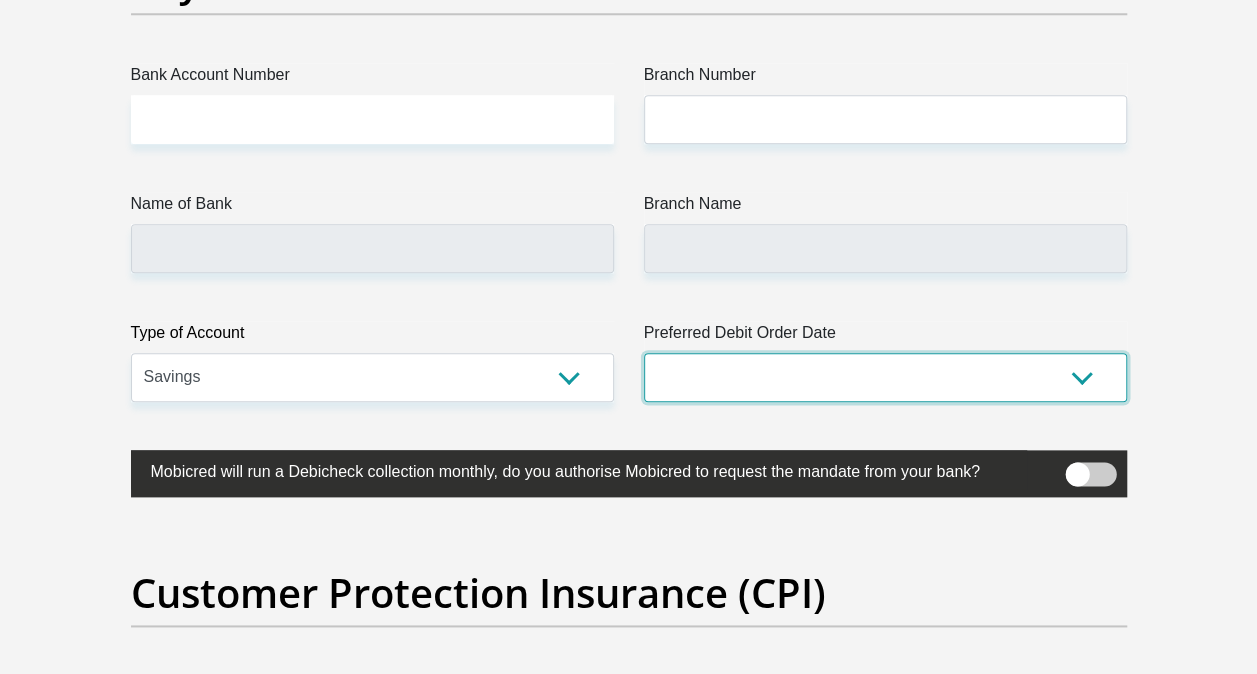click on "1st
2nd
3rd
4th
5th
7th
18th
19th
20th
21st
22nd
23rd
24th
25th
26th
27th
28th
29th
30th" at bounding box center [885, 377] 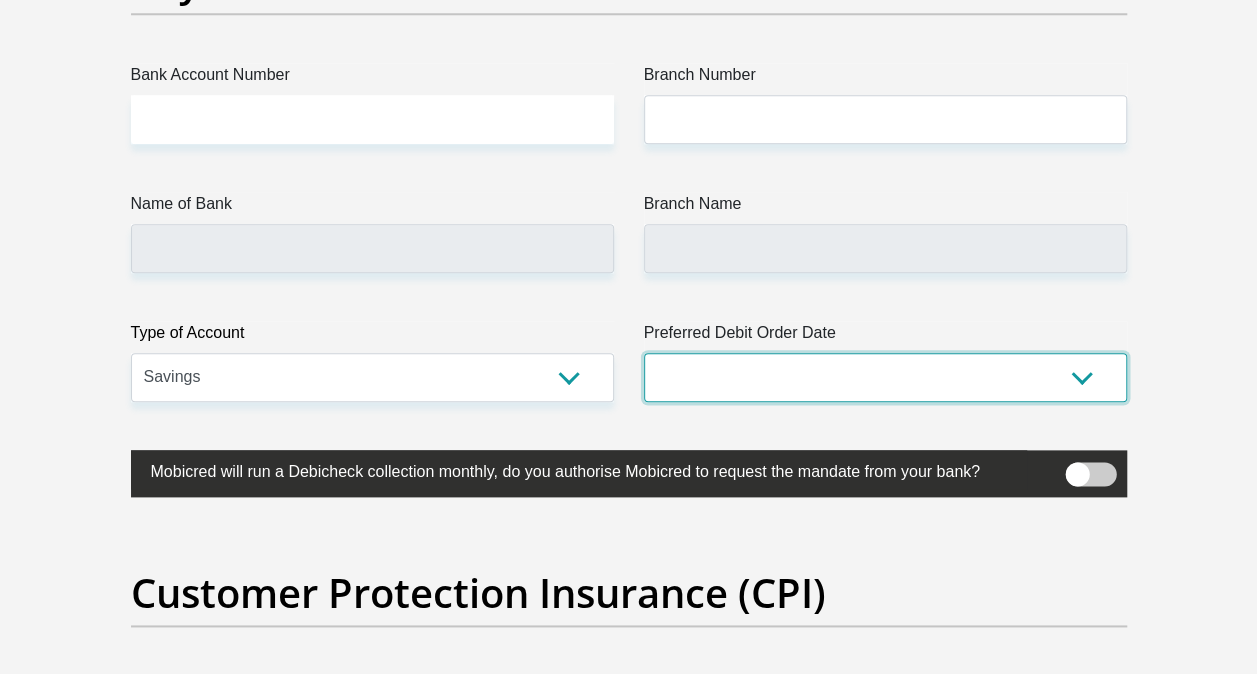 select on "27" 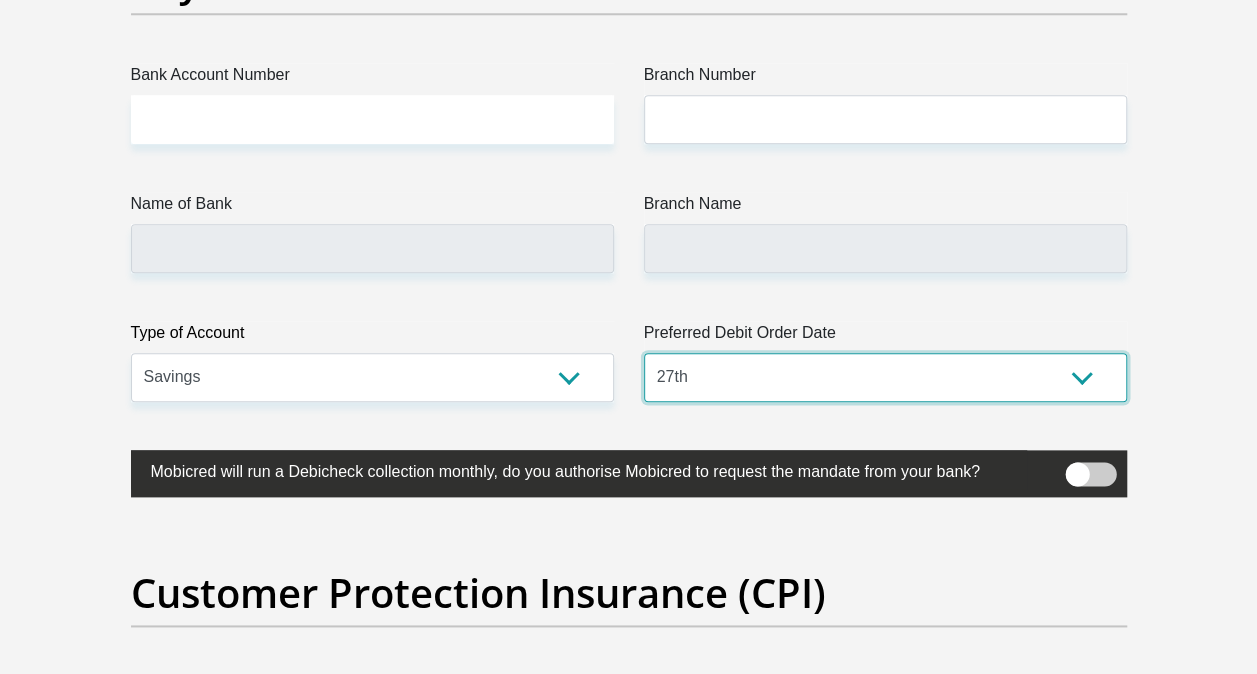 click on "1st
2nd
3rd
4th
5th
7th
18th
19th
20th
21st
22nd
23rd
24th
25th
26th
27th
28th
29th
30th" at bounding box center [885, 377] 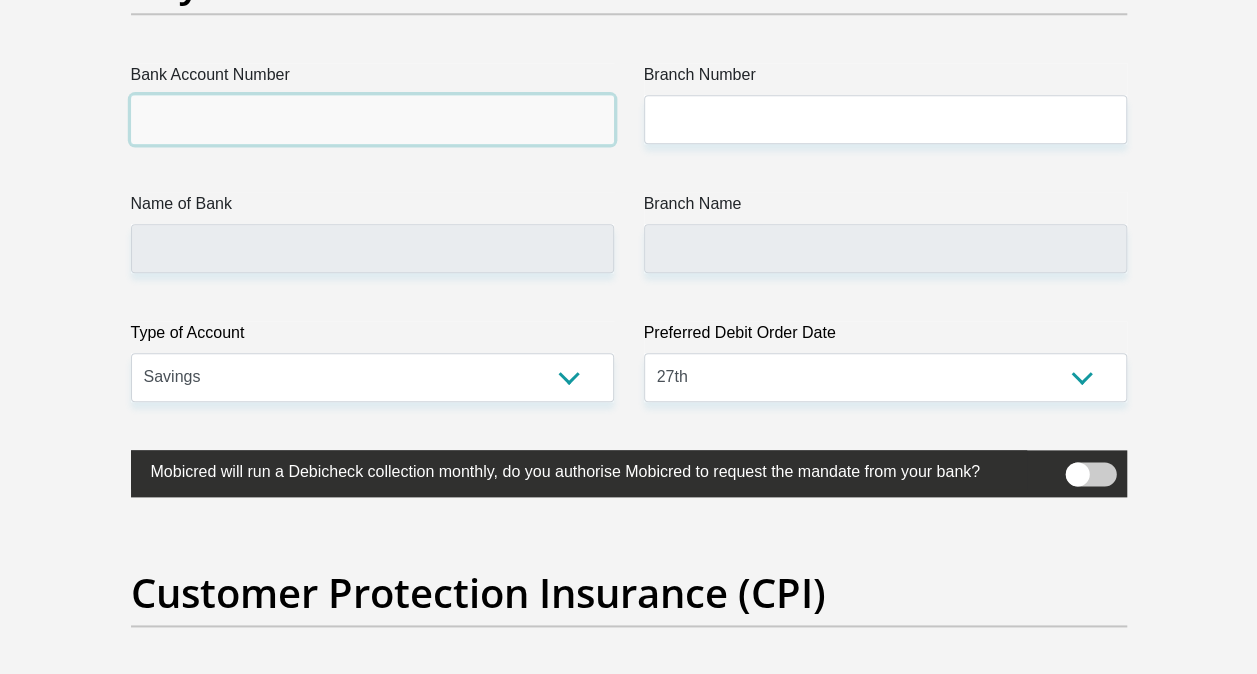 drag, startPoint x: 406, startPoint y: 119, endPoint x: 519, endPoint y: 74, distance: 121.630585 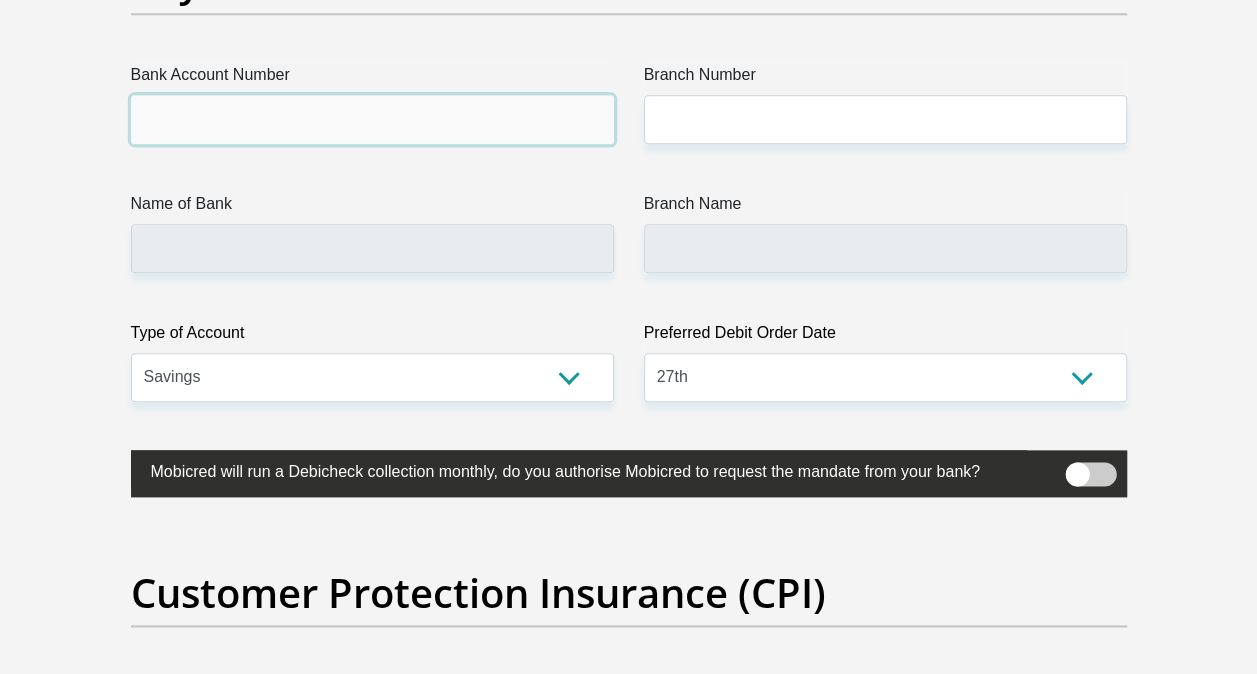 click on "Bank Account Number" at bounding box center (372, 103) 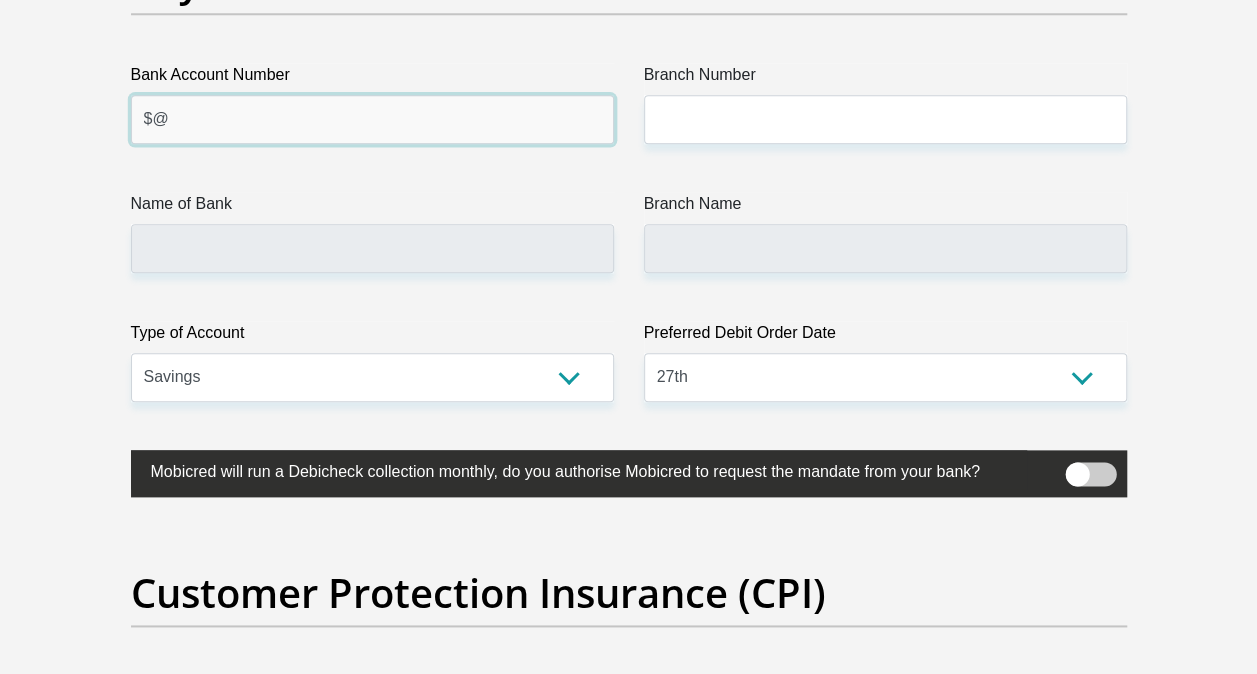 type on "$" 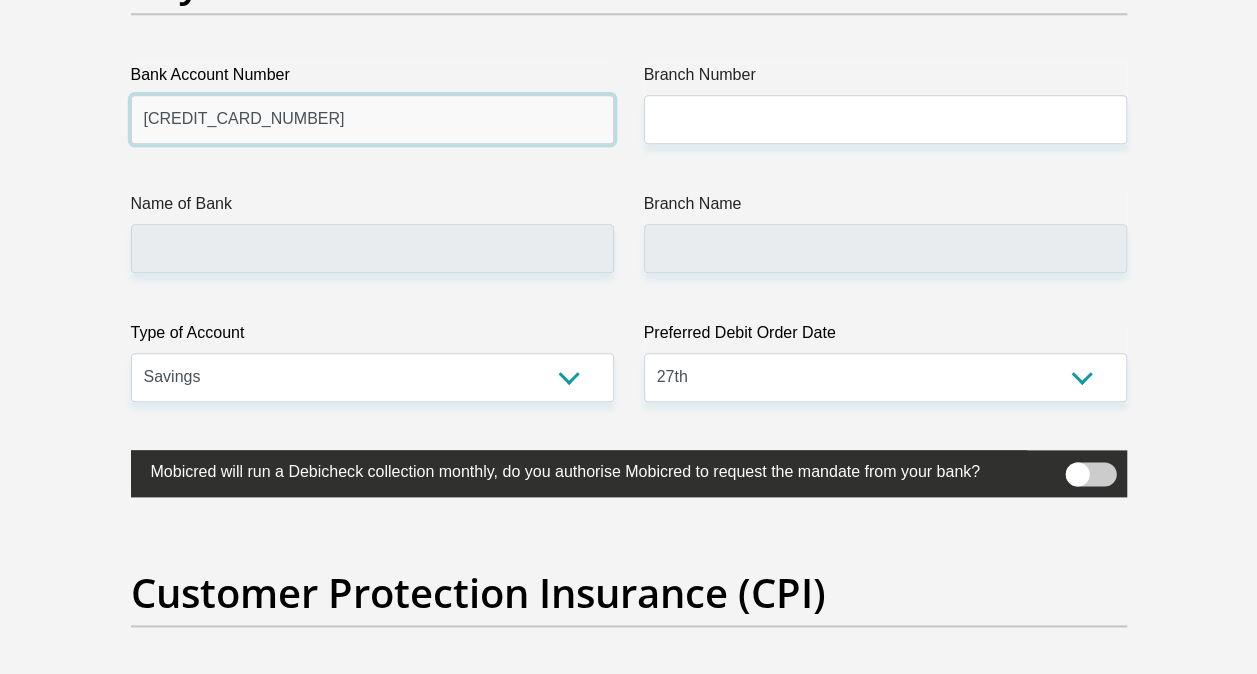 type on "[CREDIT_CARD_NUMBER]" 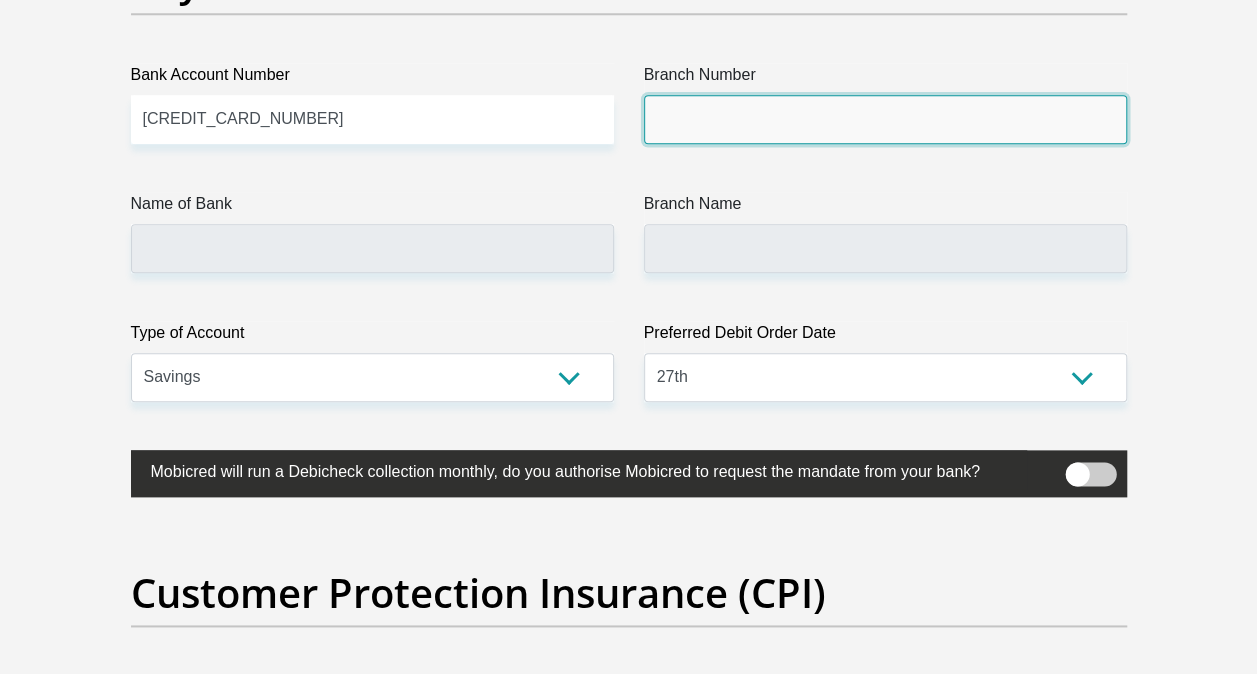 click on "Branch Number" at bounding box center [885, 119] 